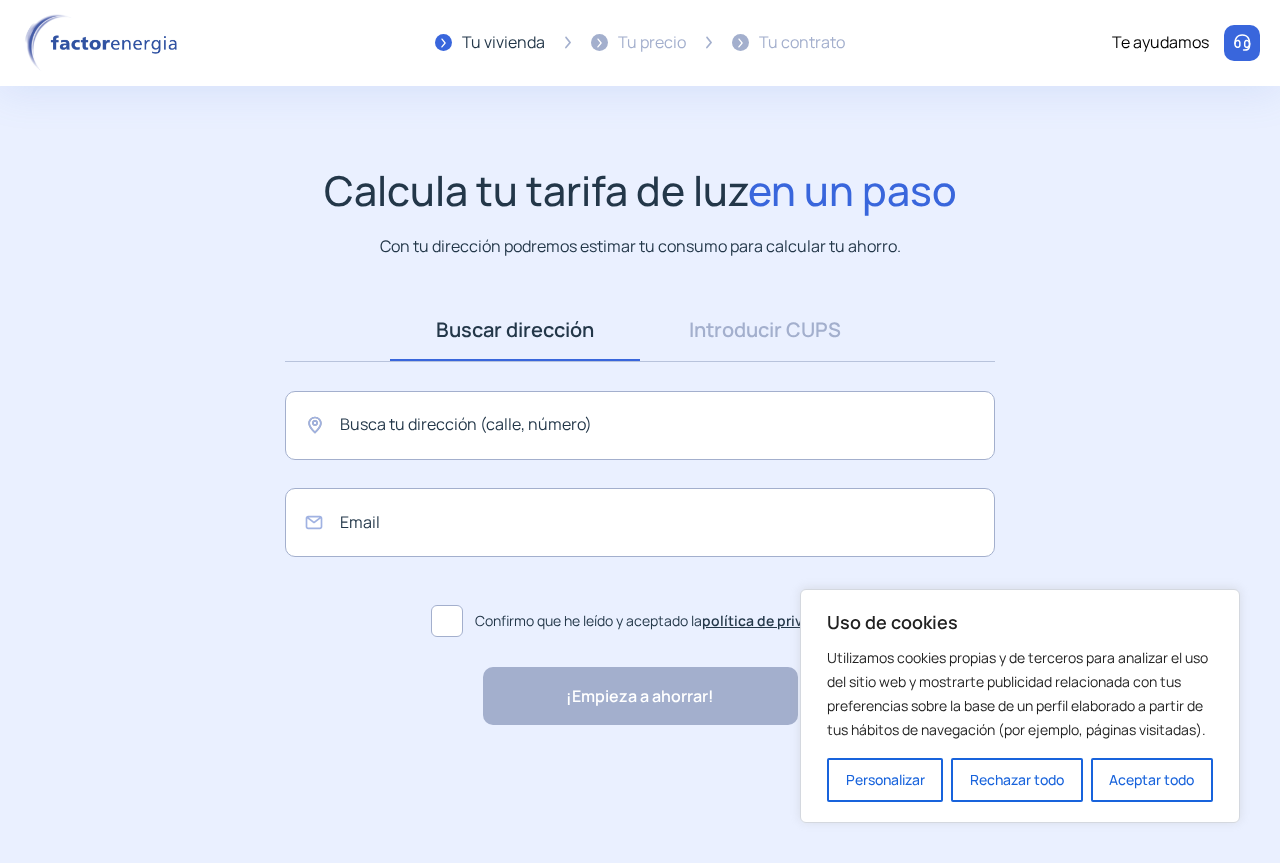 scroll, scrollTop: 0, scrollLeft: 0, axis: both 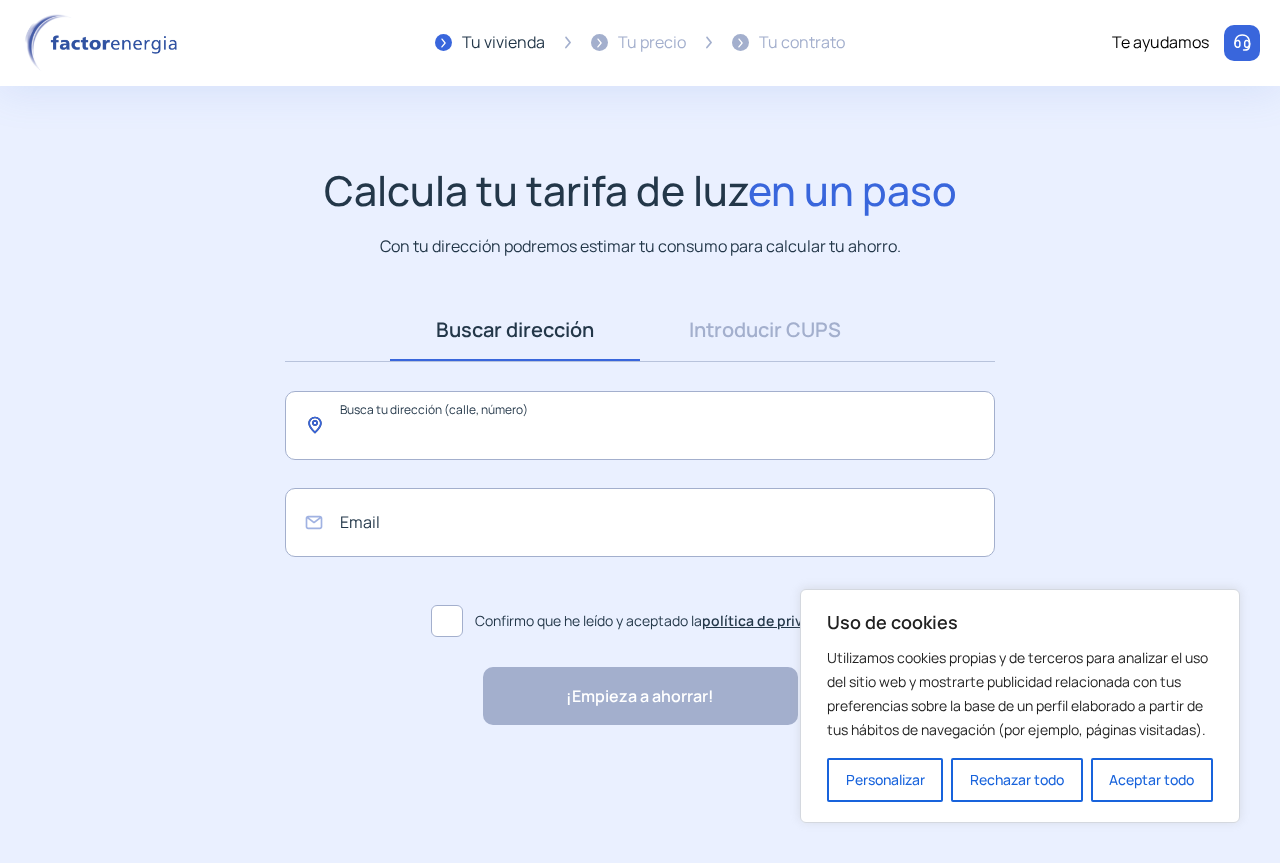 click 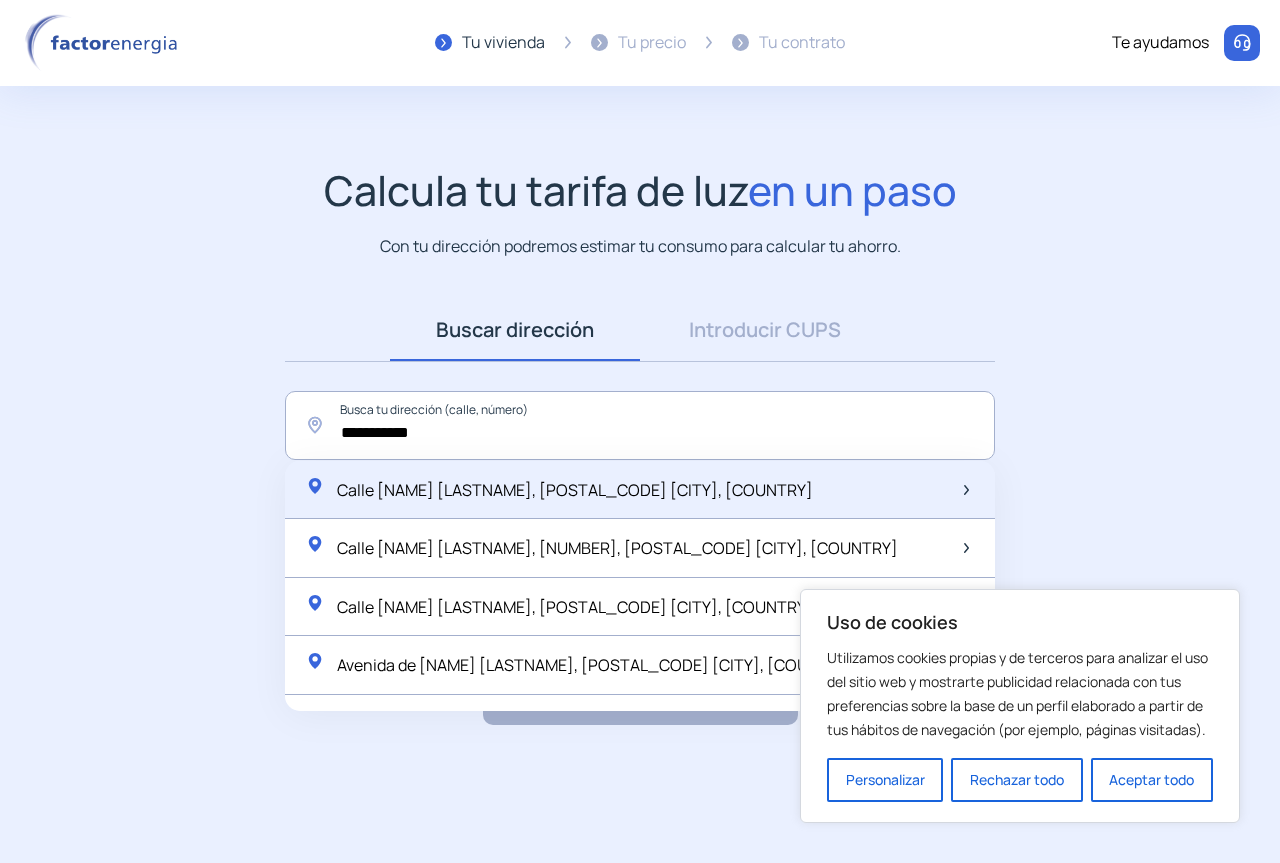 click on "Calle [NAME] [LASTNAME], [POSTAL_CODE] [CITY], [COUNTRY]" 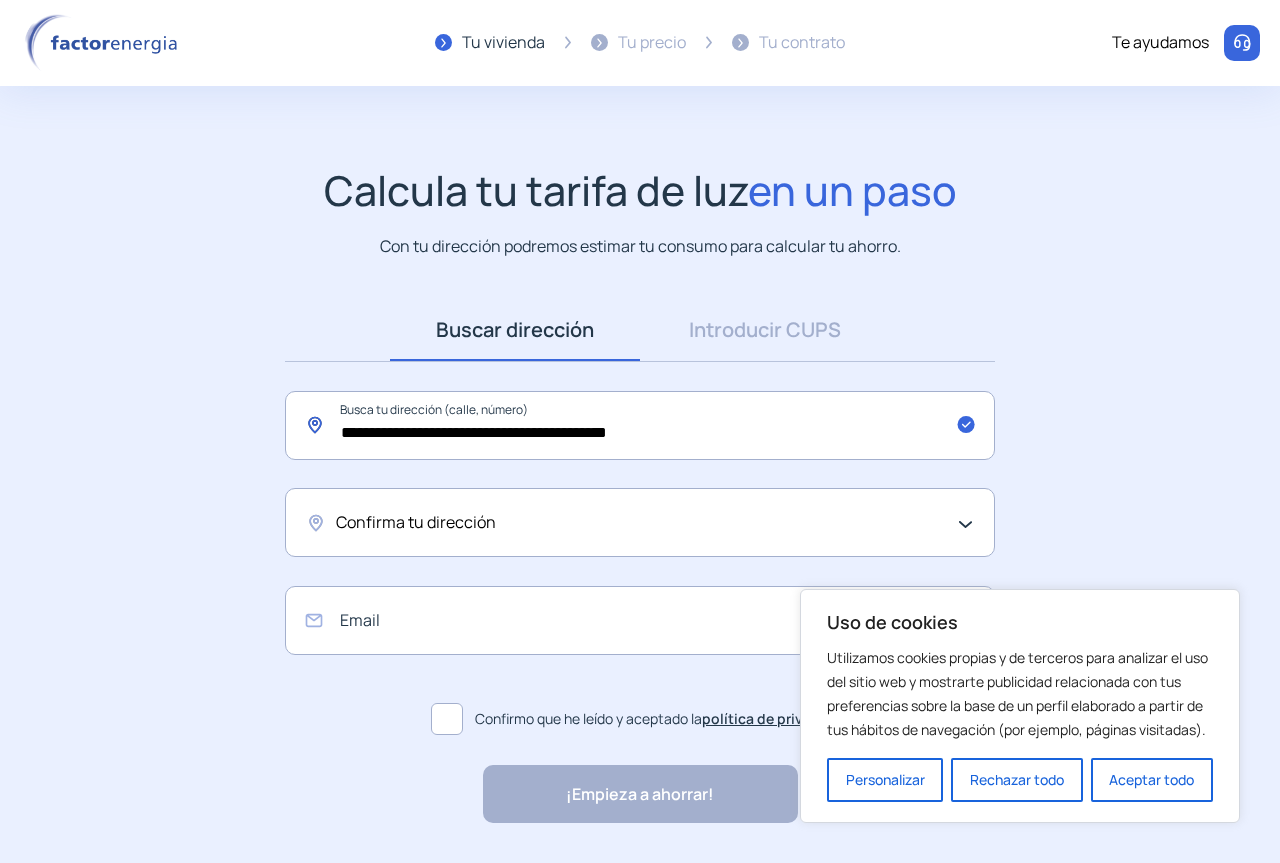 click on "**********" 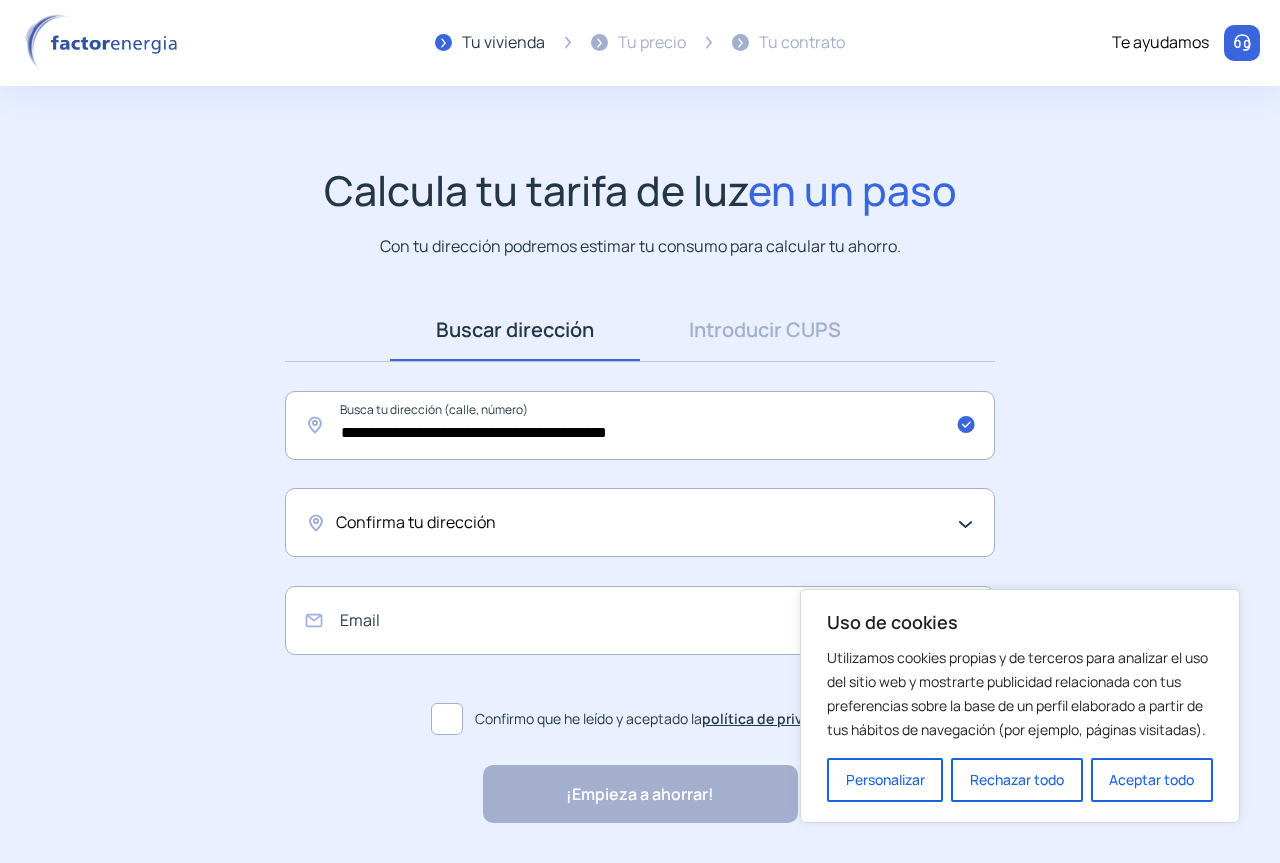click on "Confirma tu dirección" 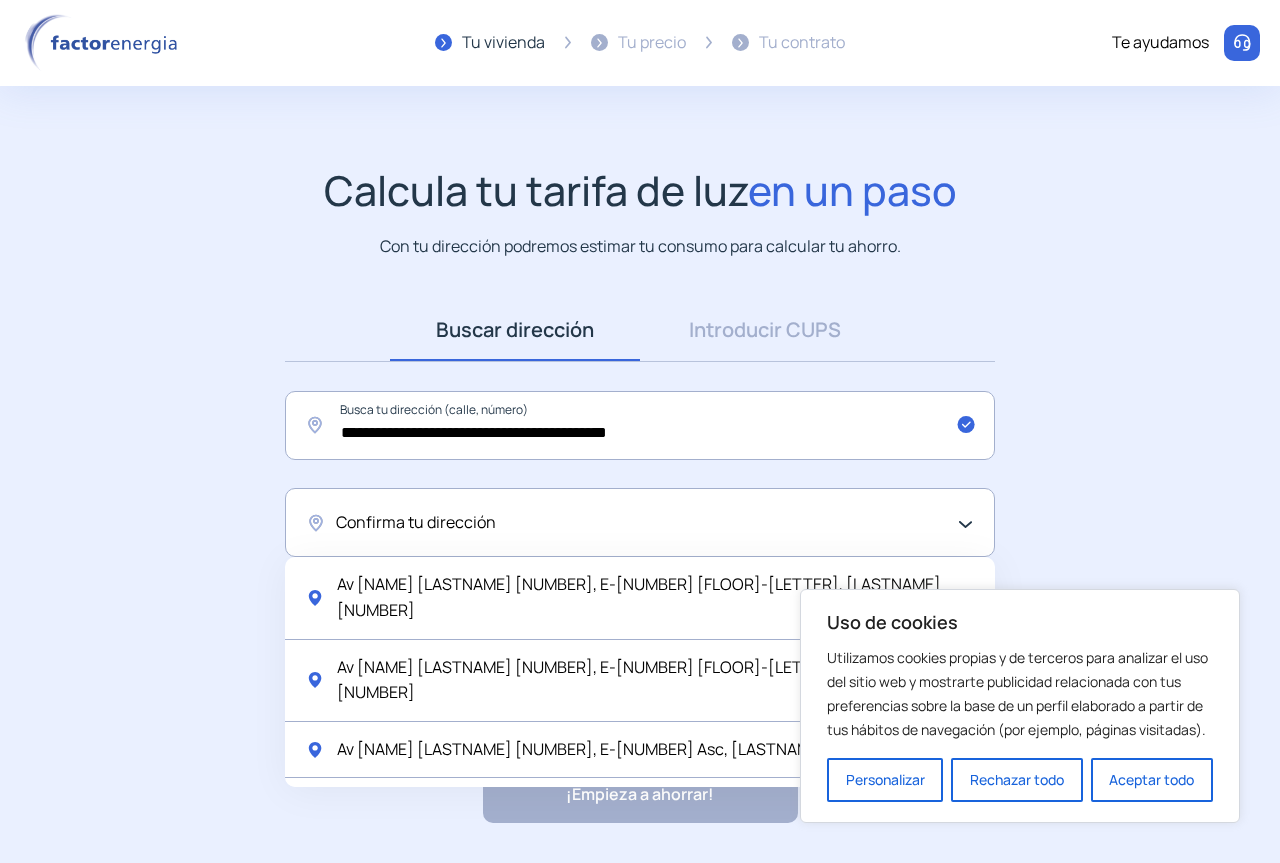 scroll, scrollTop: 60, scrollLeft: 0, axis: vertical 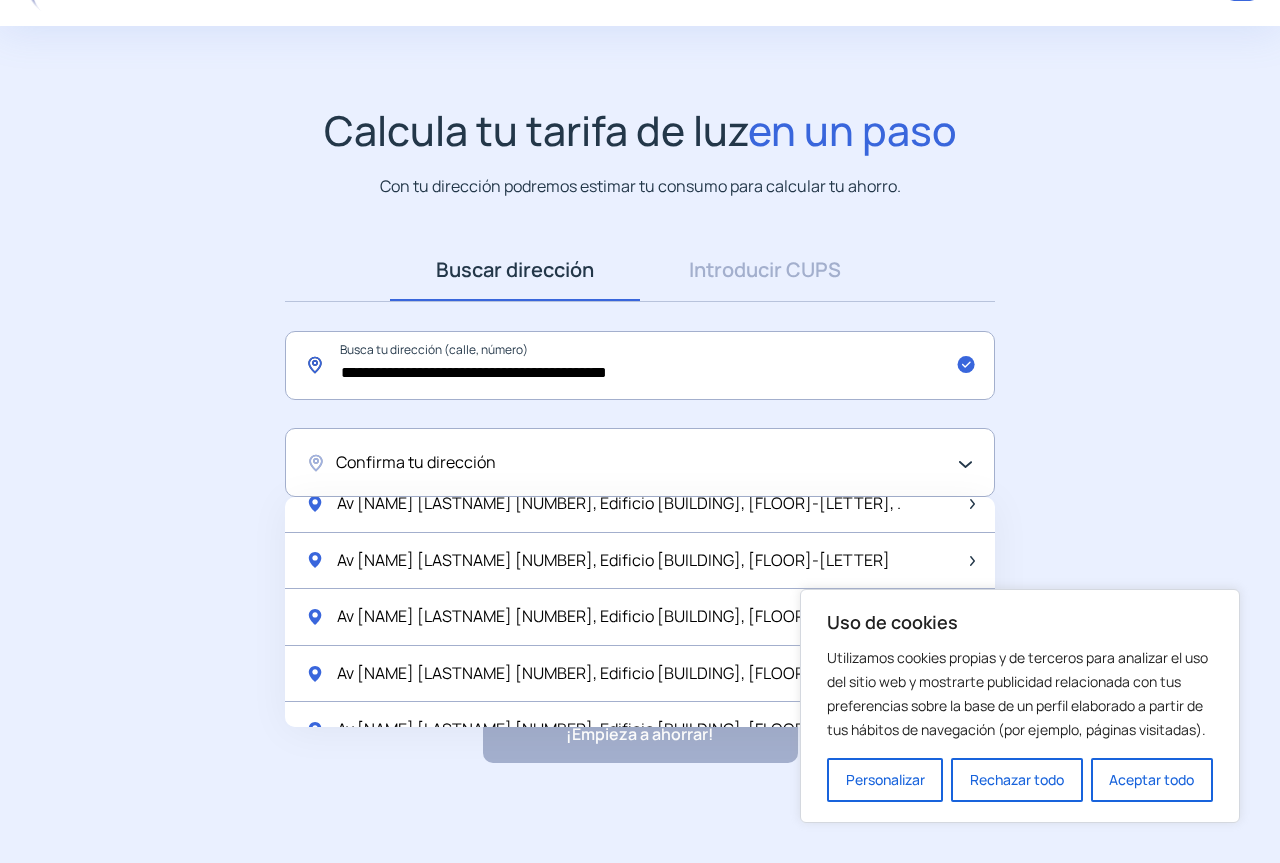 click on "**********" 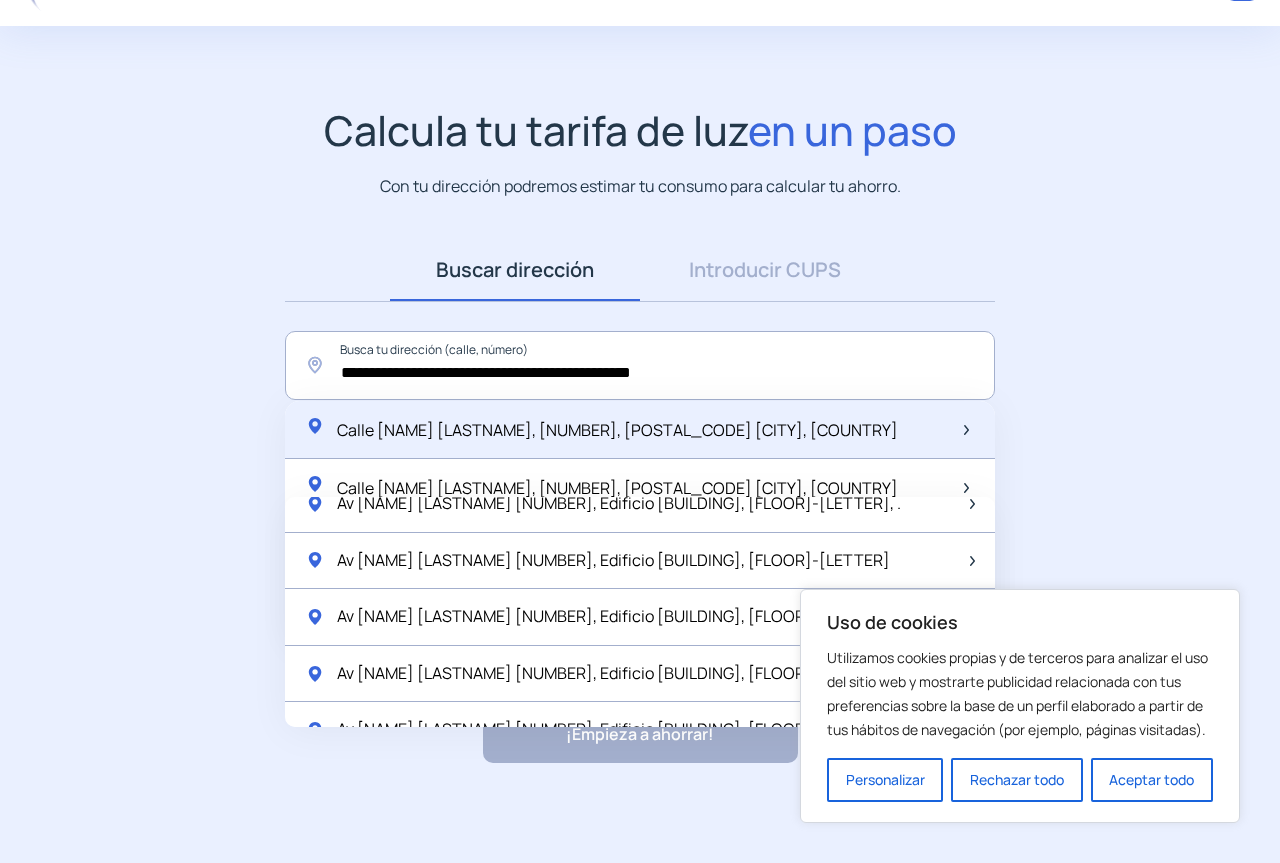 click on "Calle [NAME] [LASTNAME], [NUMBER], [POSTAL_CODE] [CITY], [COUNTRY]" 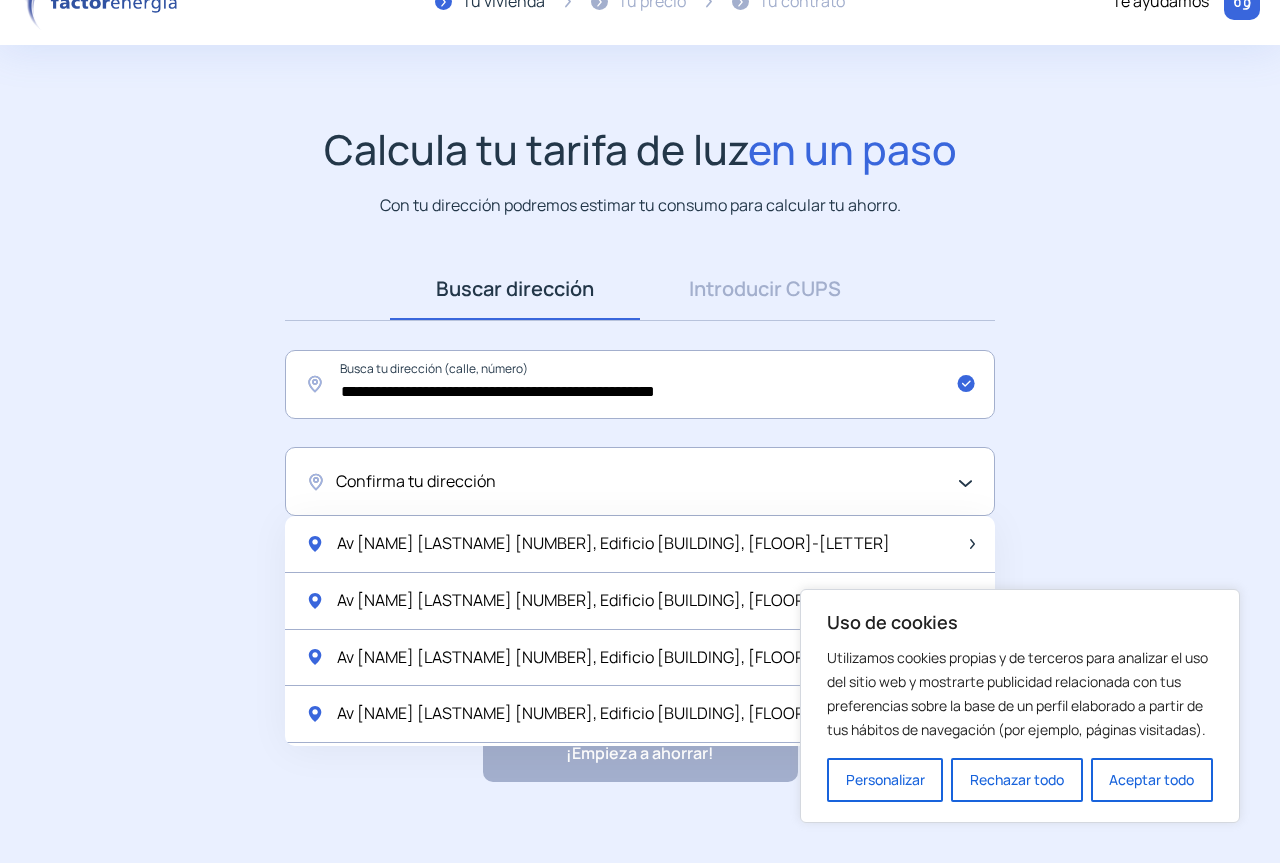 scroll, scrollTop: 60, scrollLeft: 0, axis: vertical 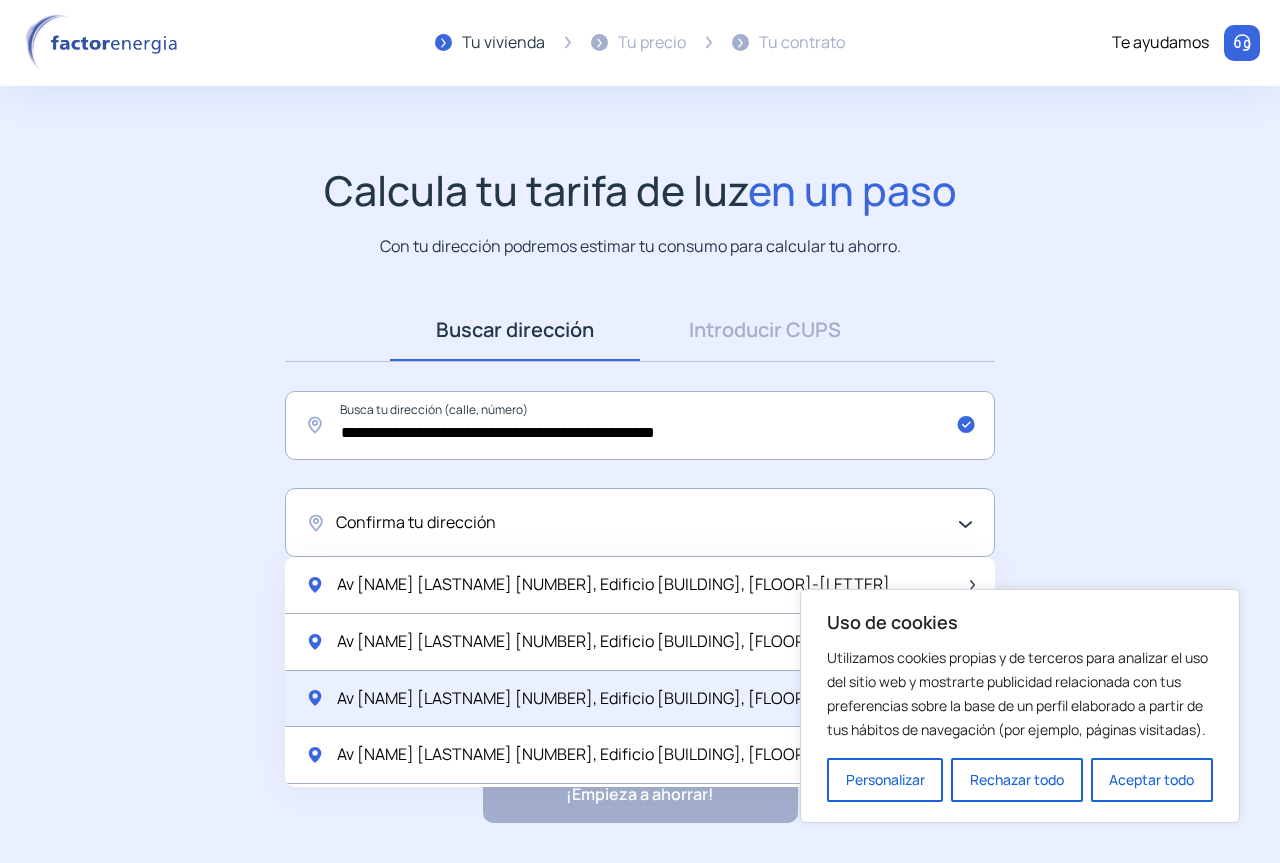 click on "Av [NAME] [LASTNAME] [NUMBER], Edificio [BUILDING], [FLOOR]-[LETTER]" 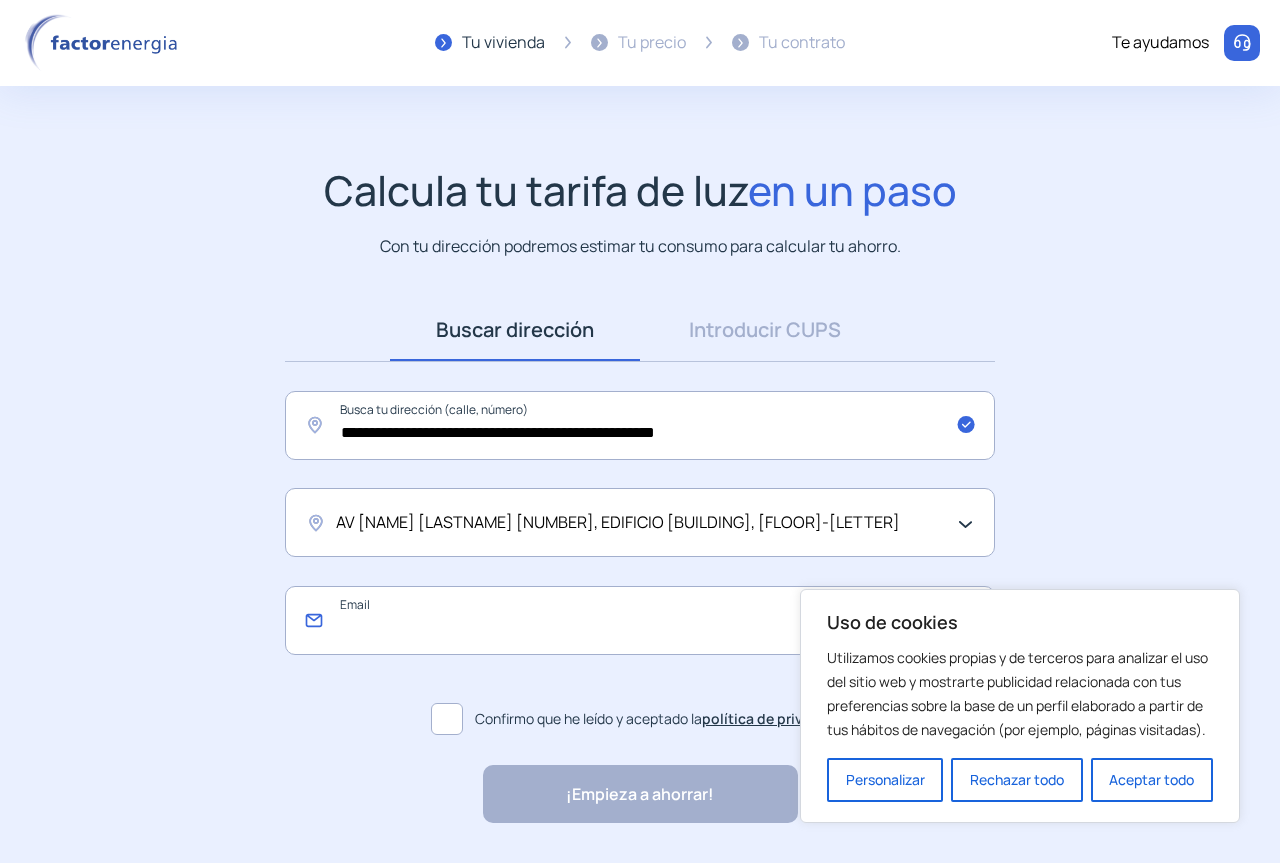 click 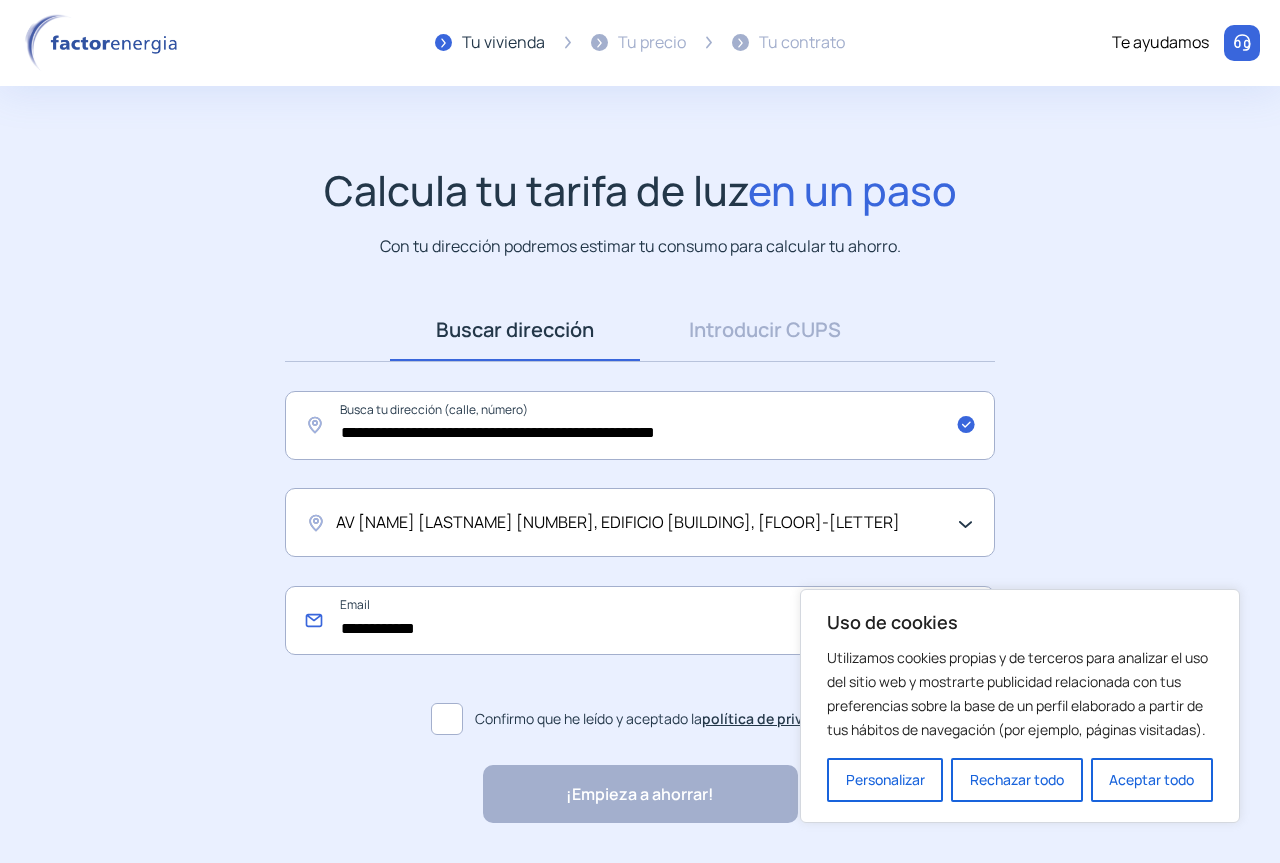 type on "**********" 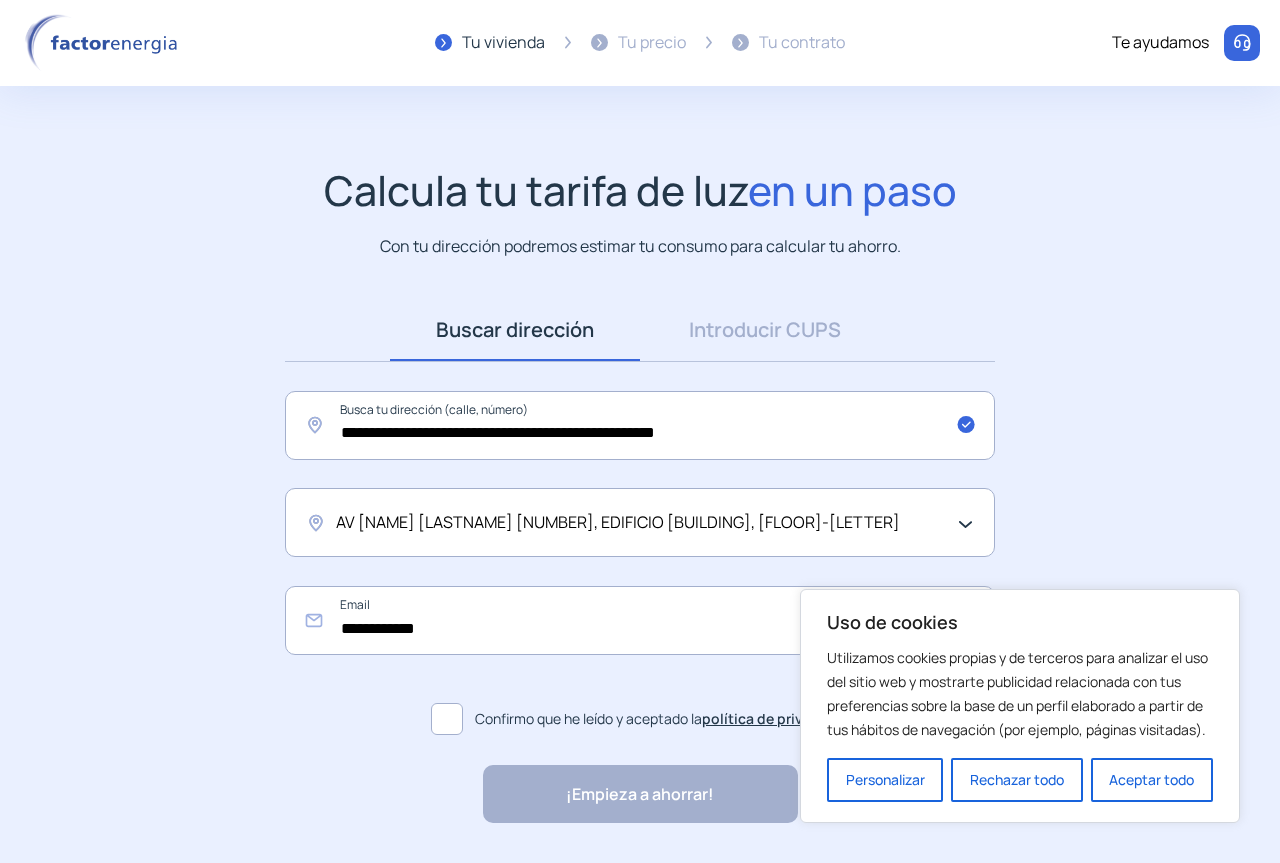 click 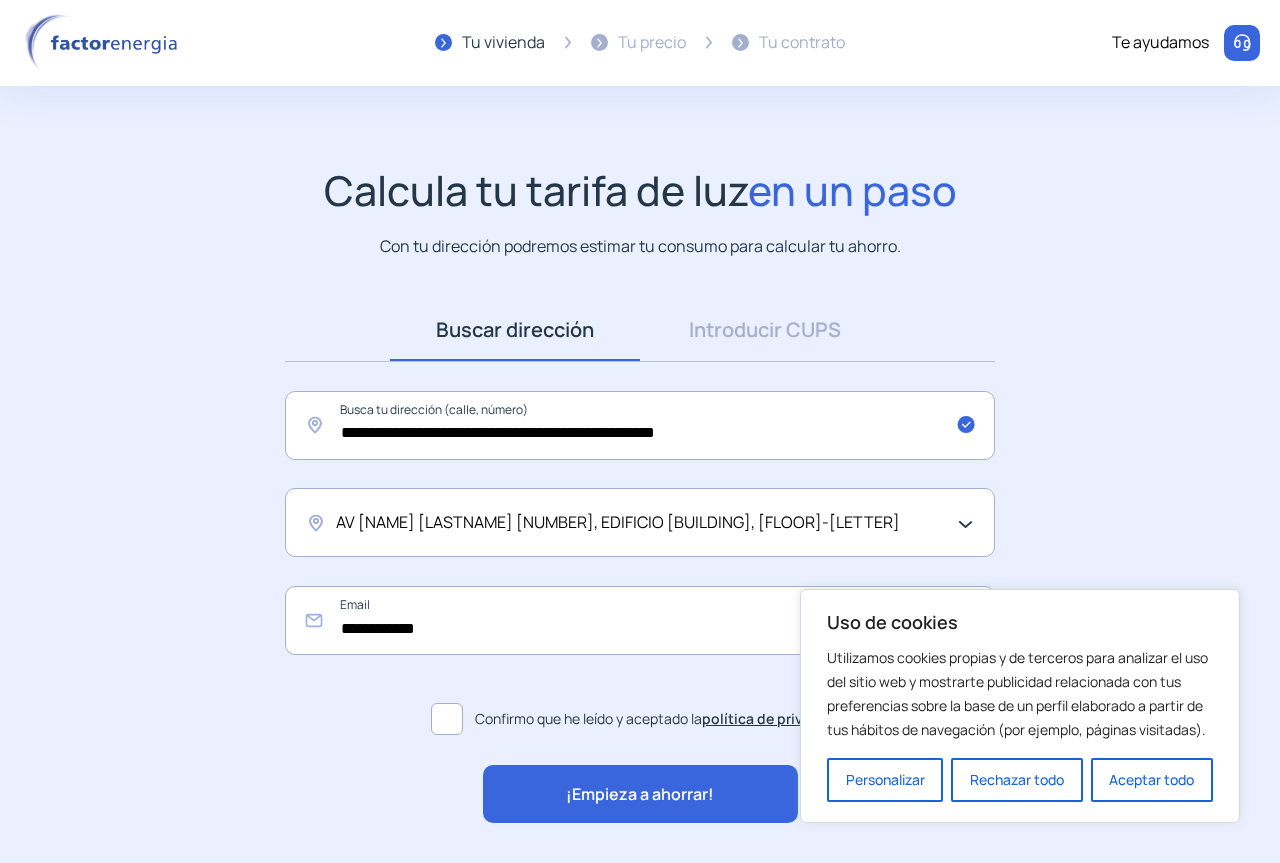 click on "¡Empieza a ahorrar!" 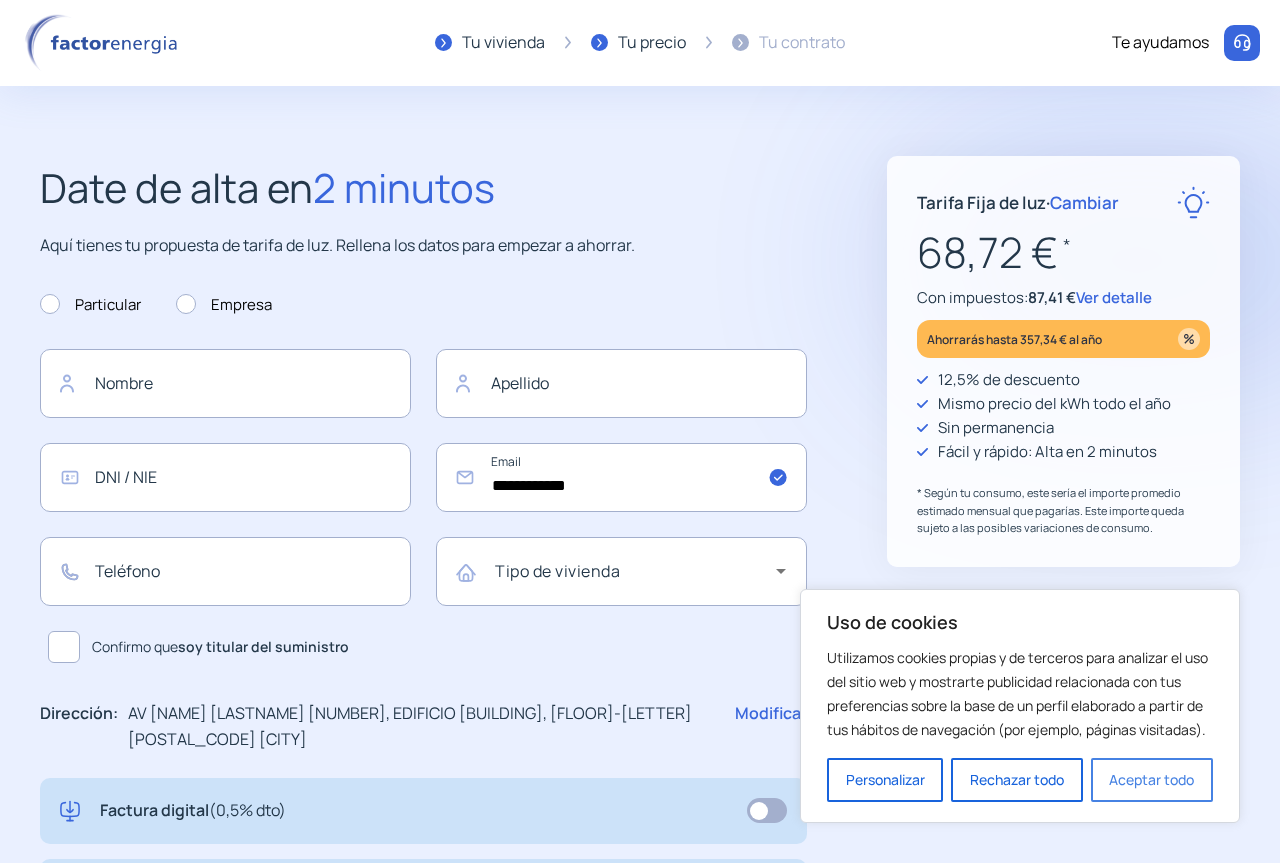 click on "Aceptar todo" at bounding box center [1152, 780] 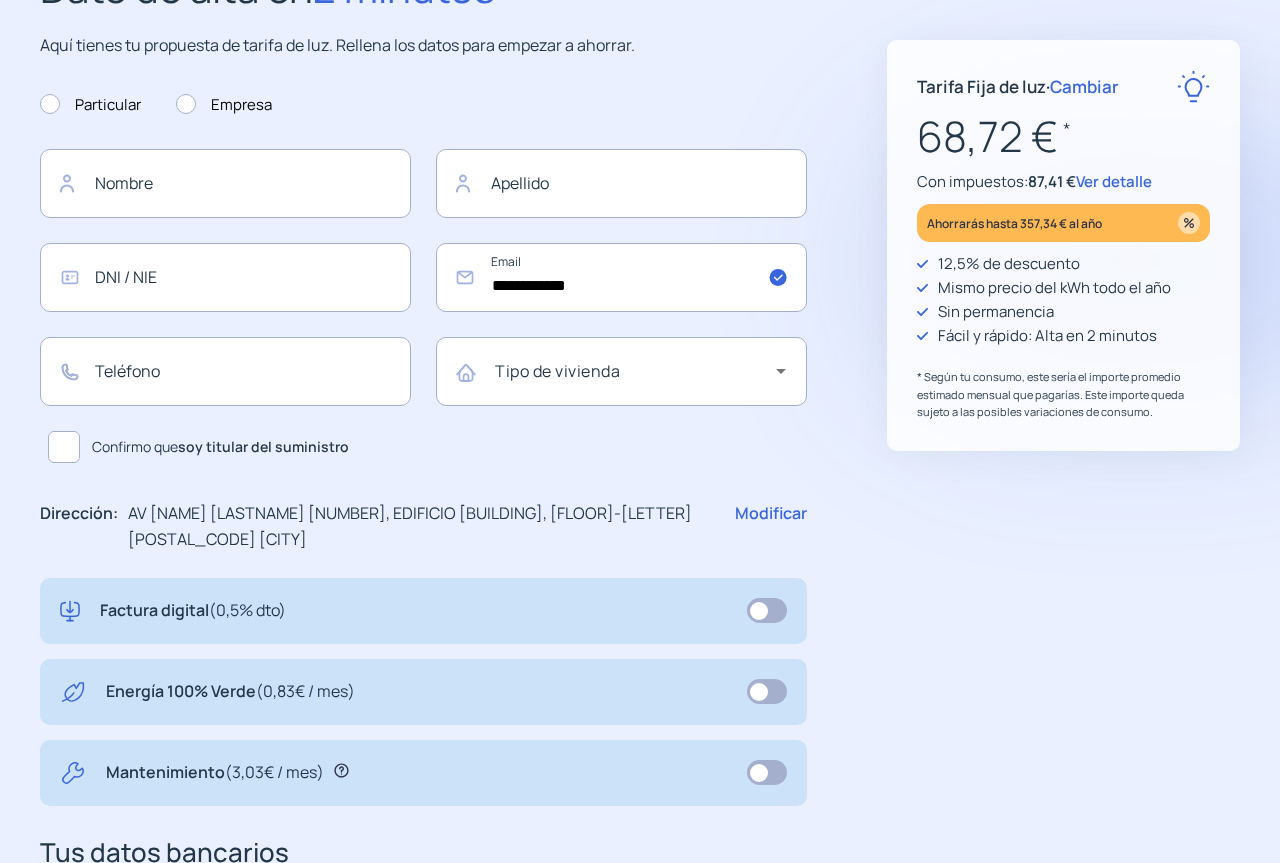 scroll, scrollTop: 600, scrollLeft: 0, axis: vertical 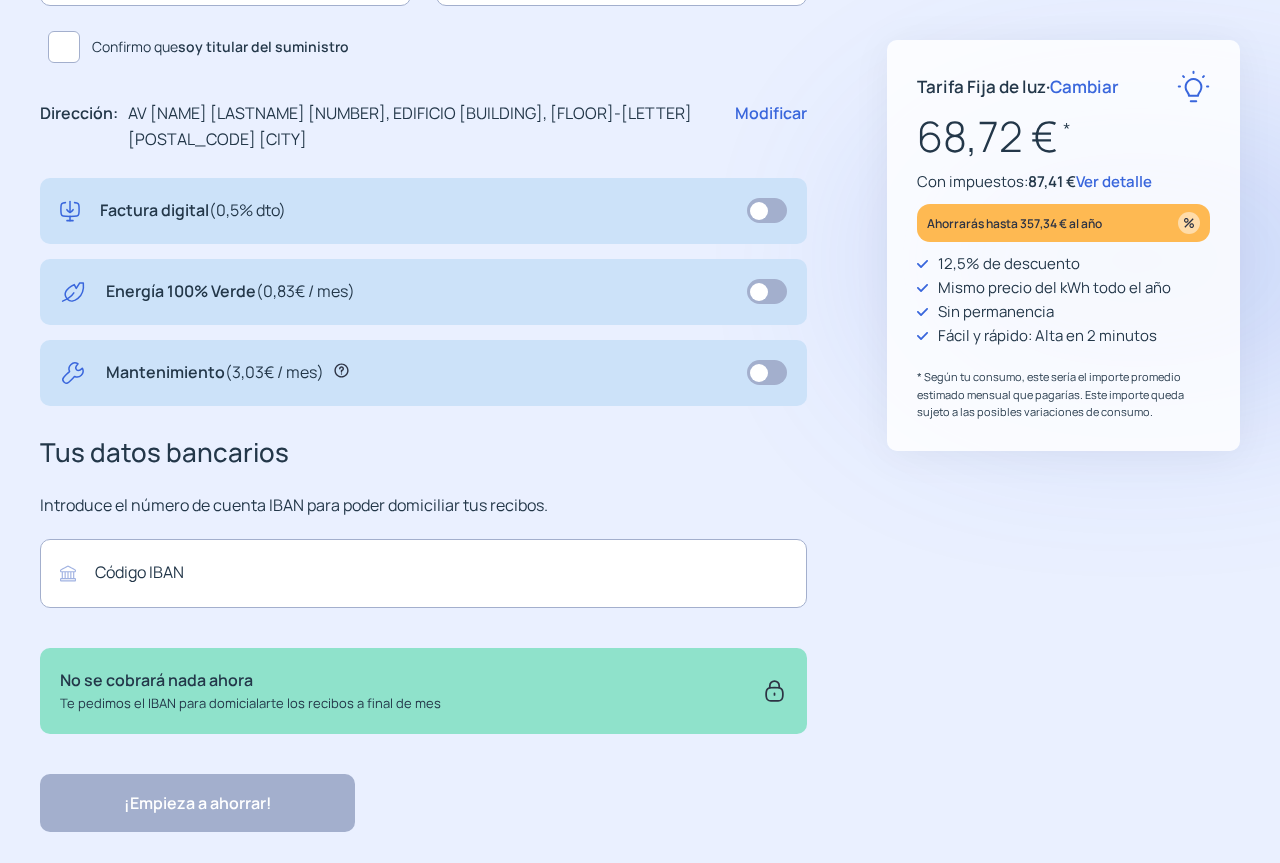 click on "Ver detalle" 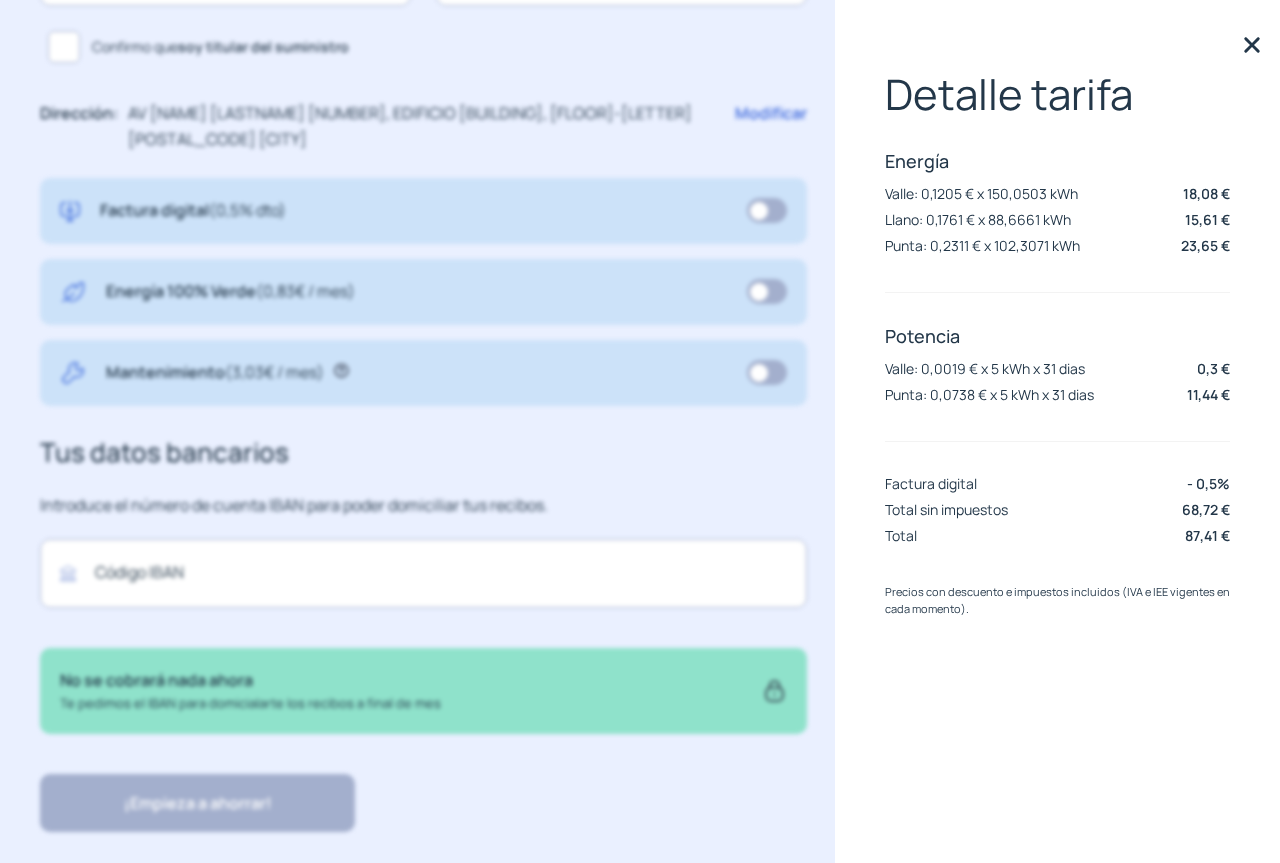 click 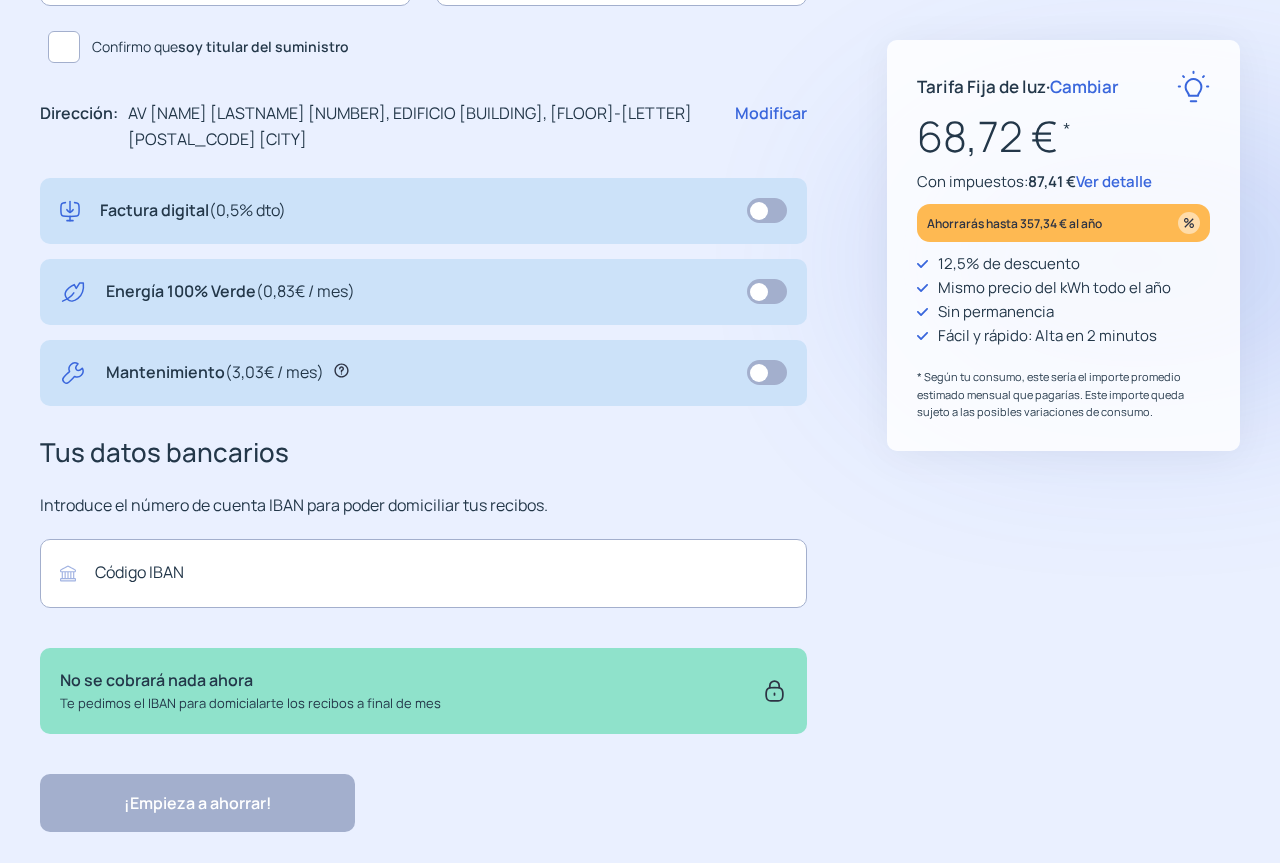 click 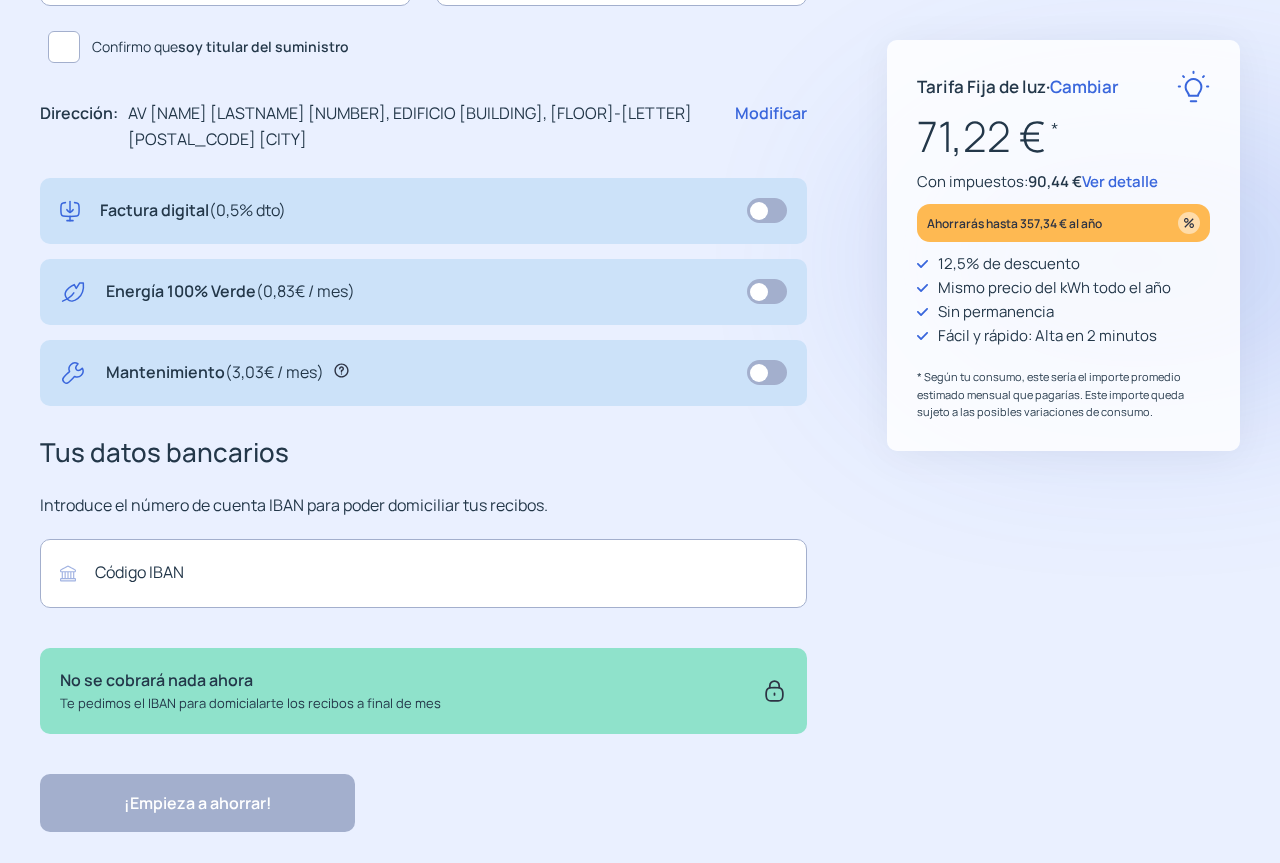 click 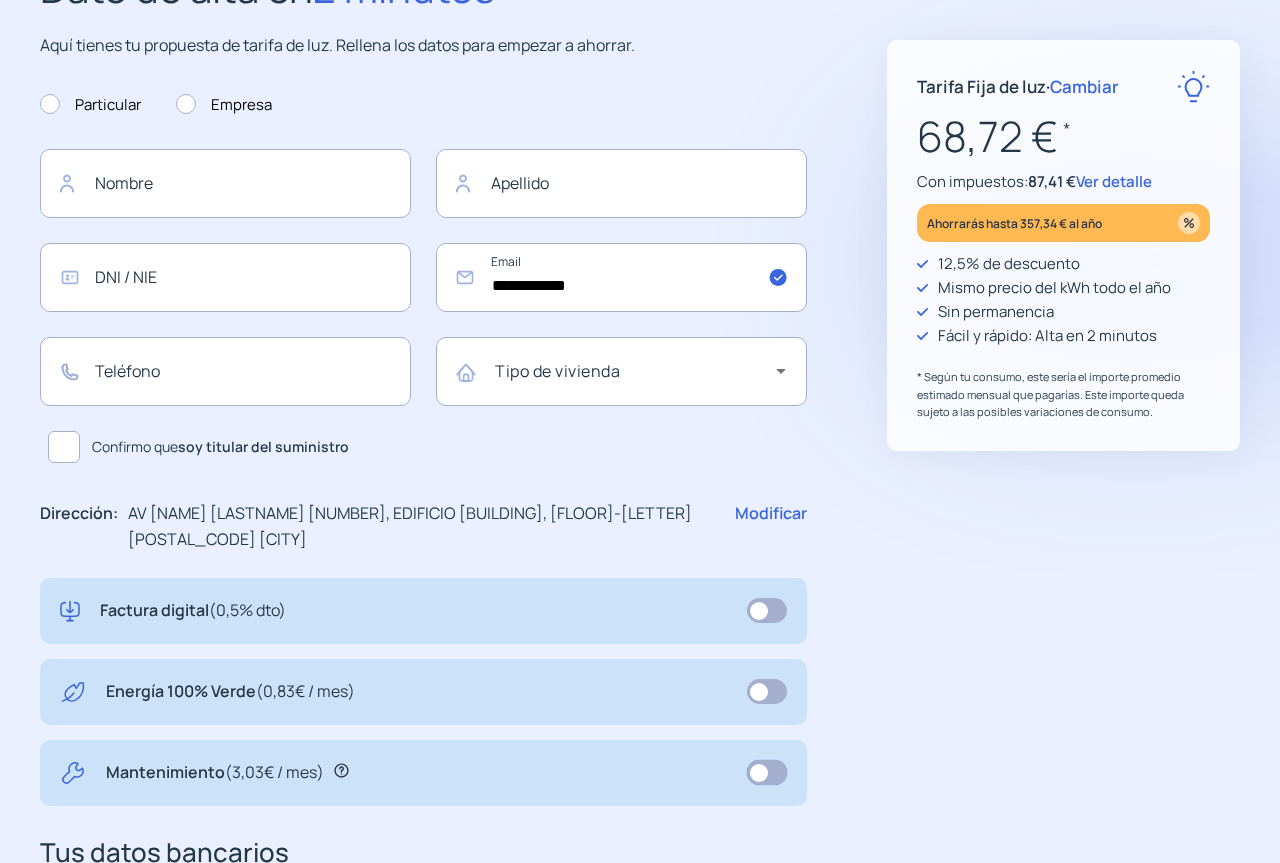 scroll, scrollTop: 300, scrollLeft: 0, axis: vertical 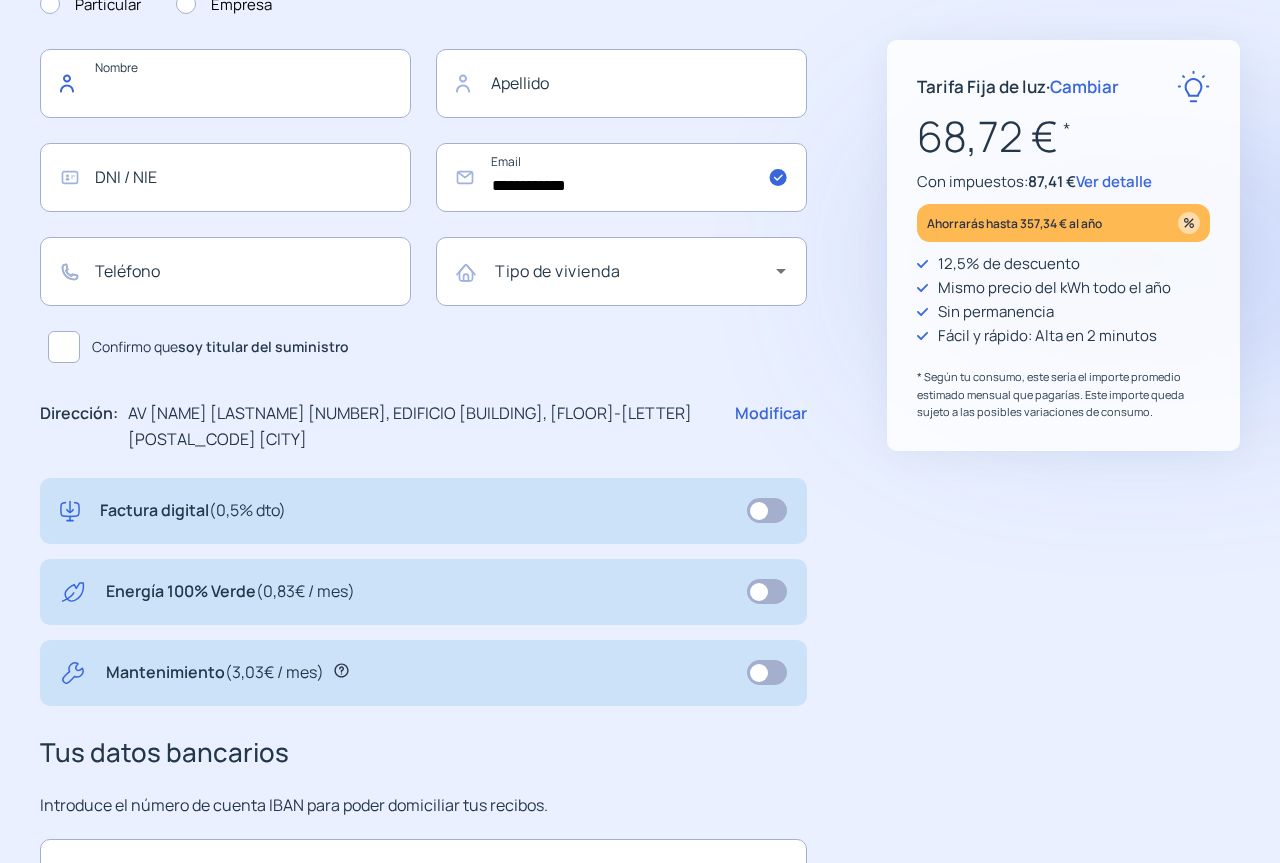 click 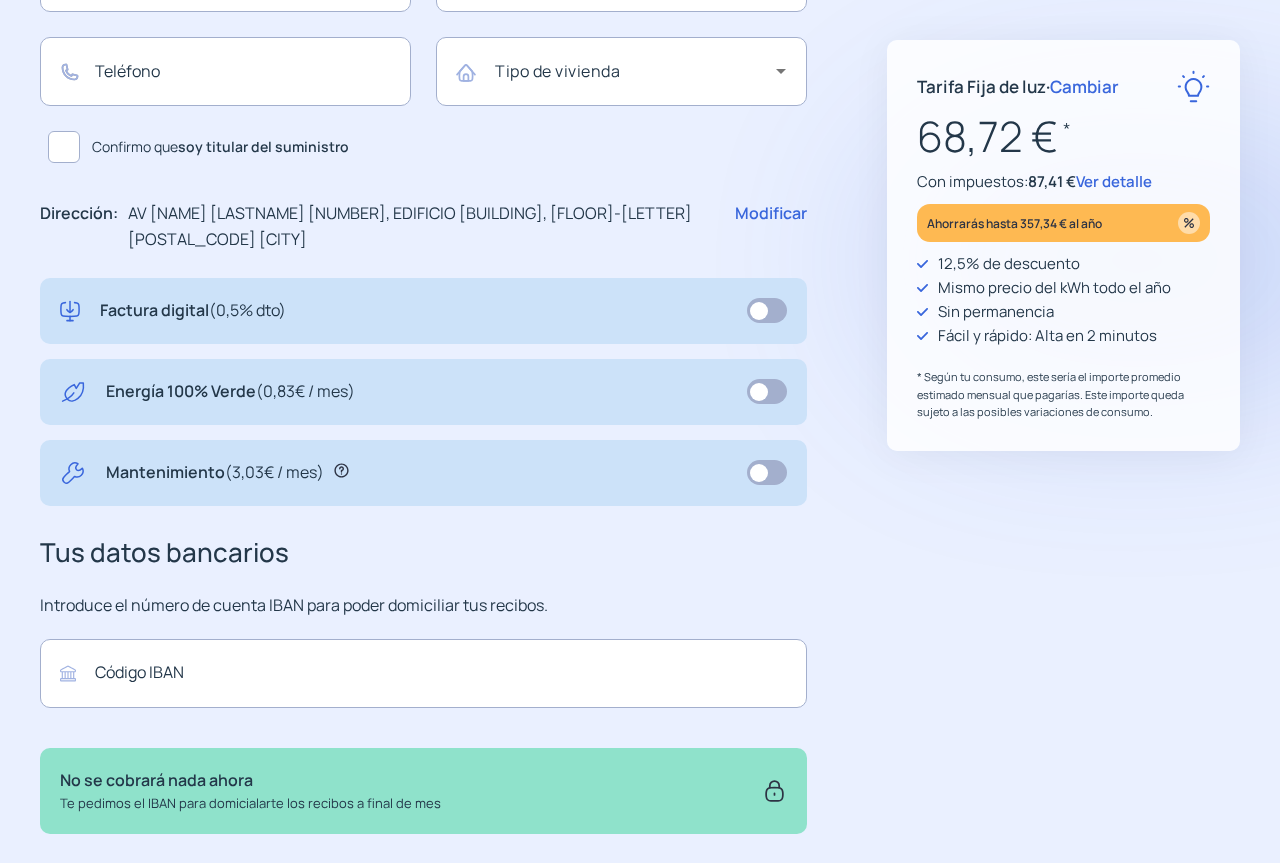 scroll, scrollTop: 614, scrollLeft: 0, axis: vertical 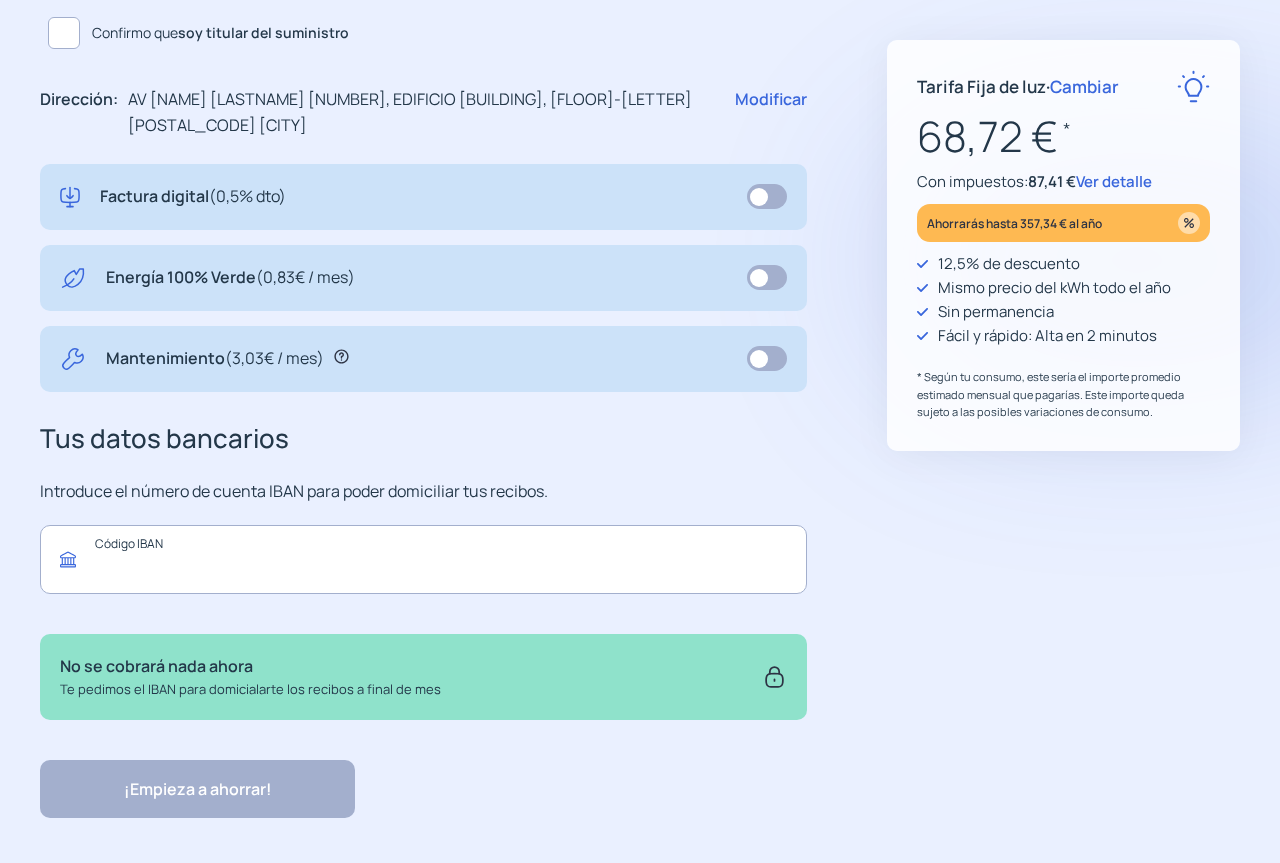 click 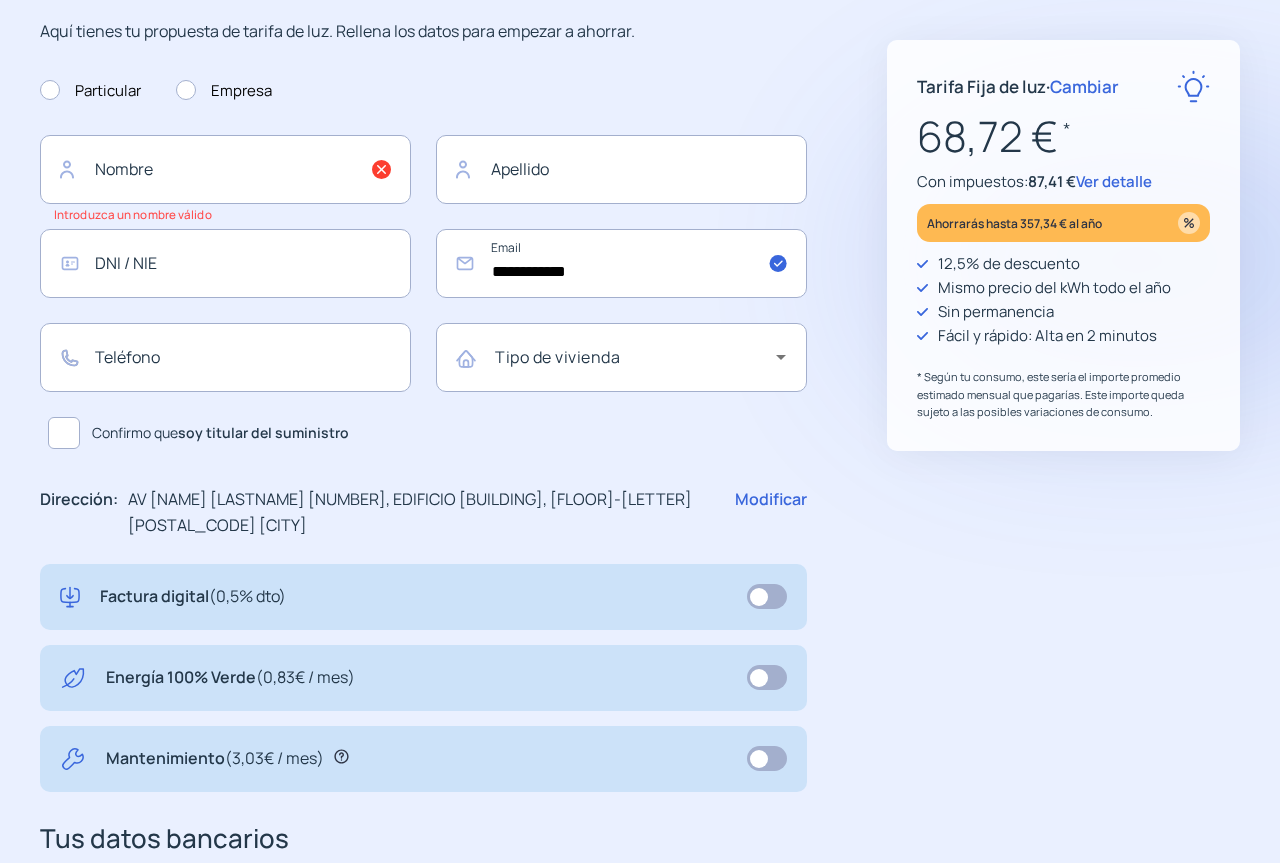 scroll, scrollTop: 0, scrollLeft: 0, axis: both 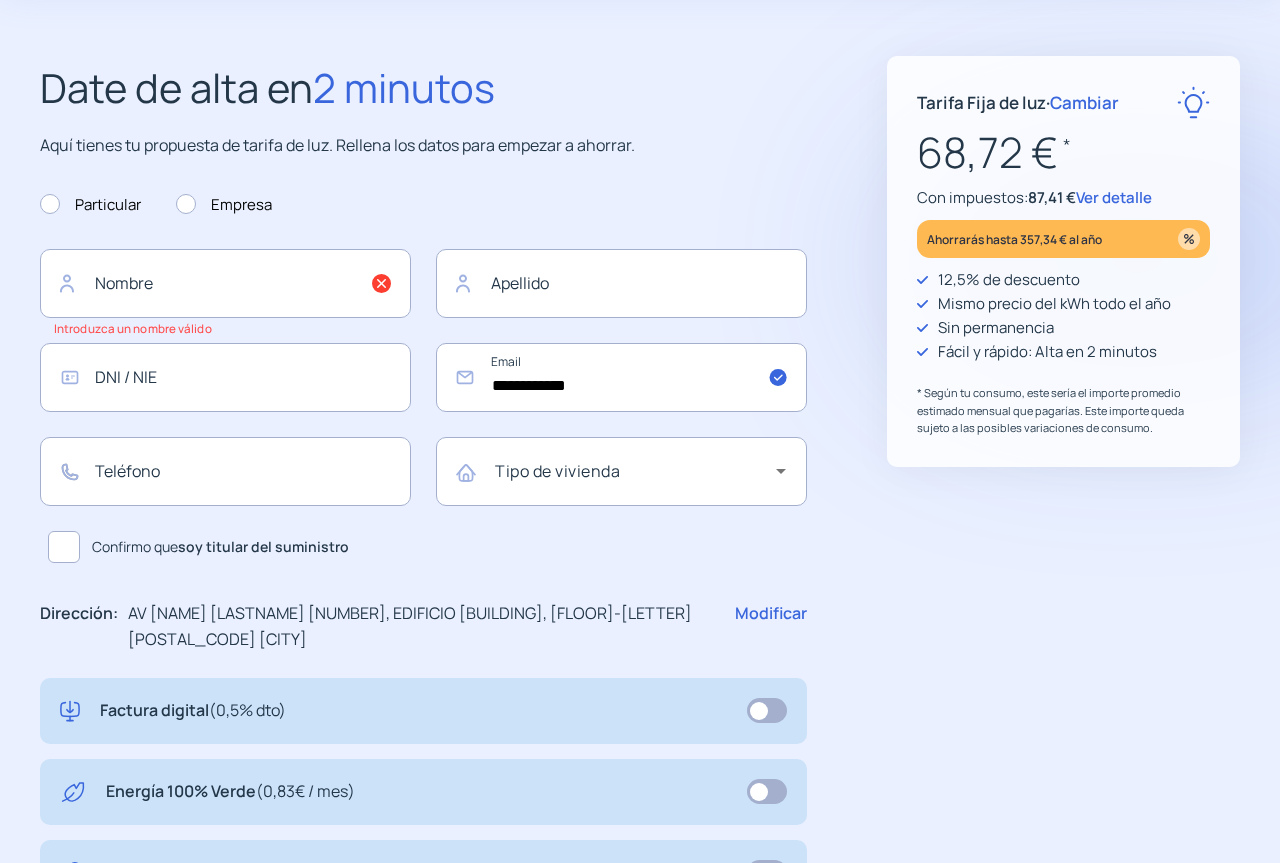 click 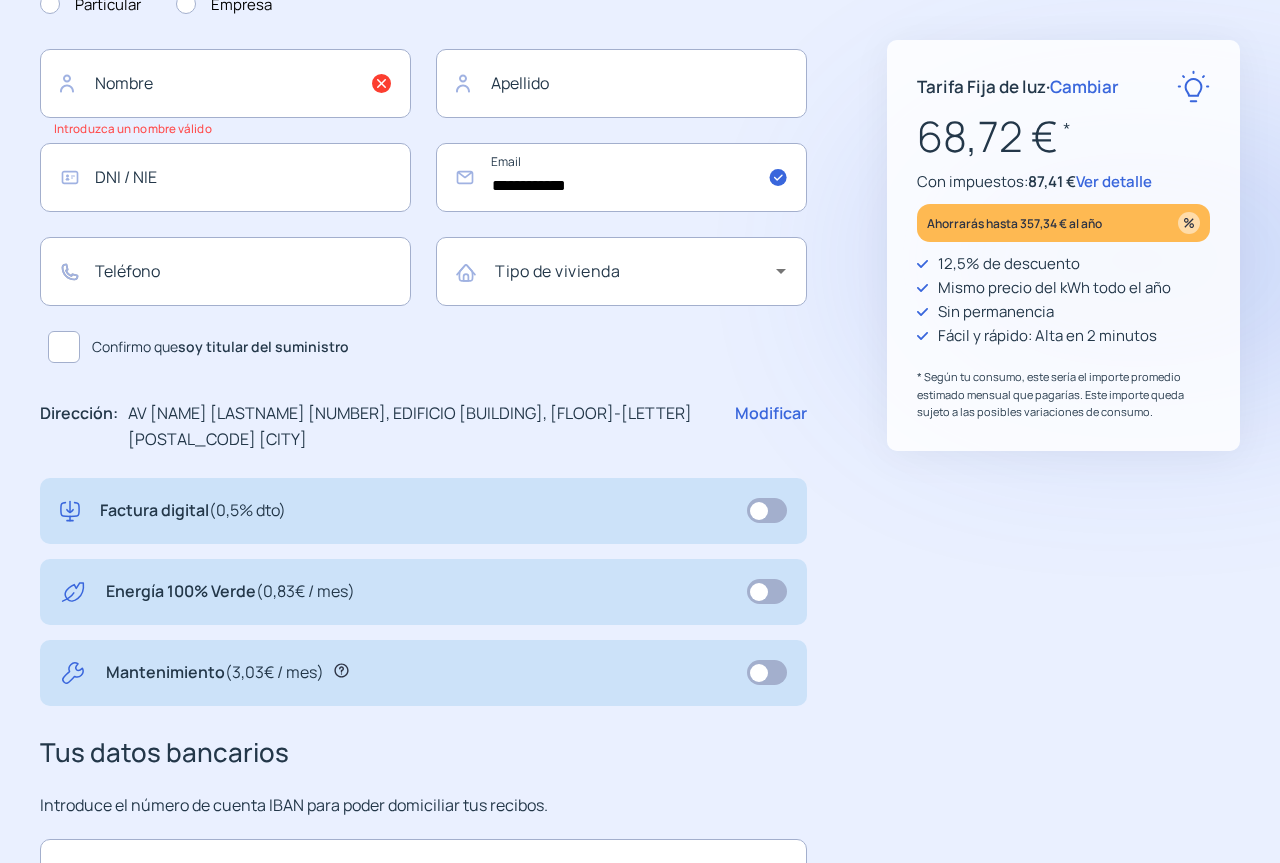 scroll, scrollTop: 0, scrollLeft: 0, axis: both 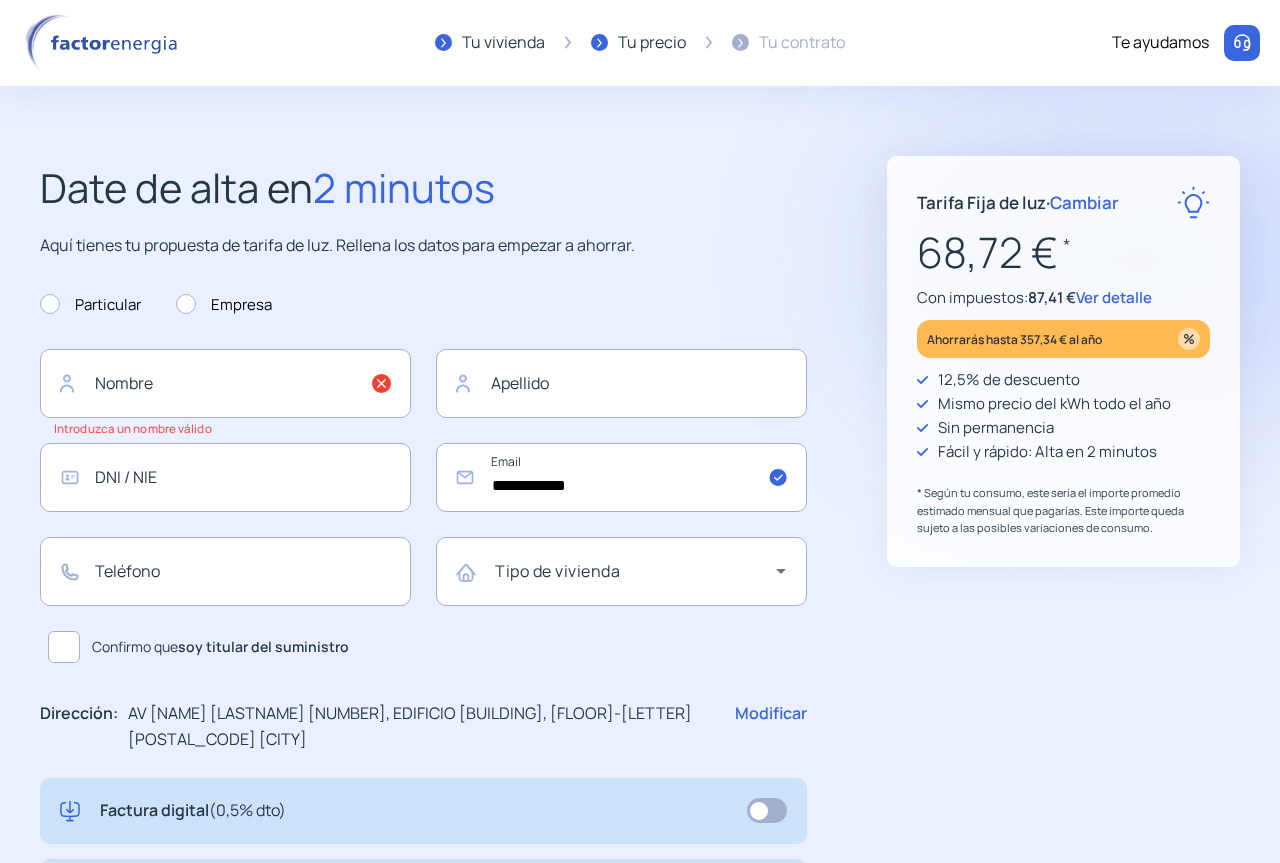 click on "Ver detalle" 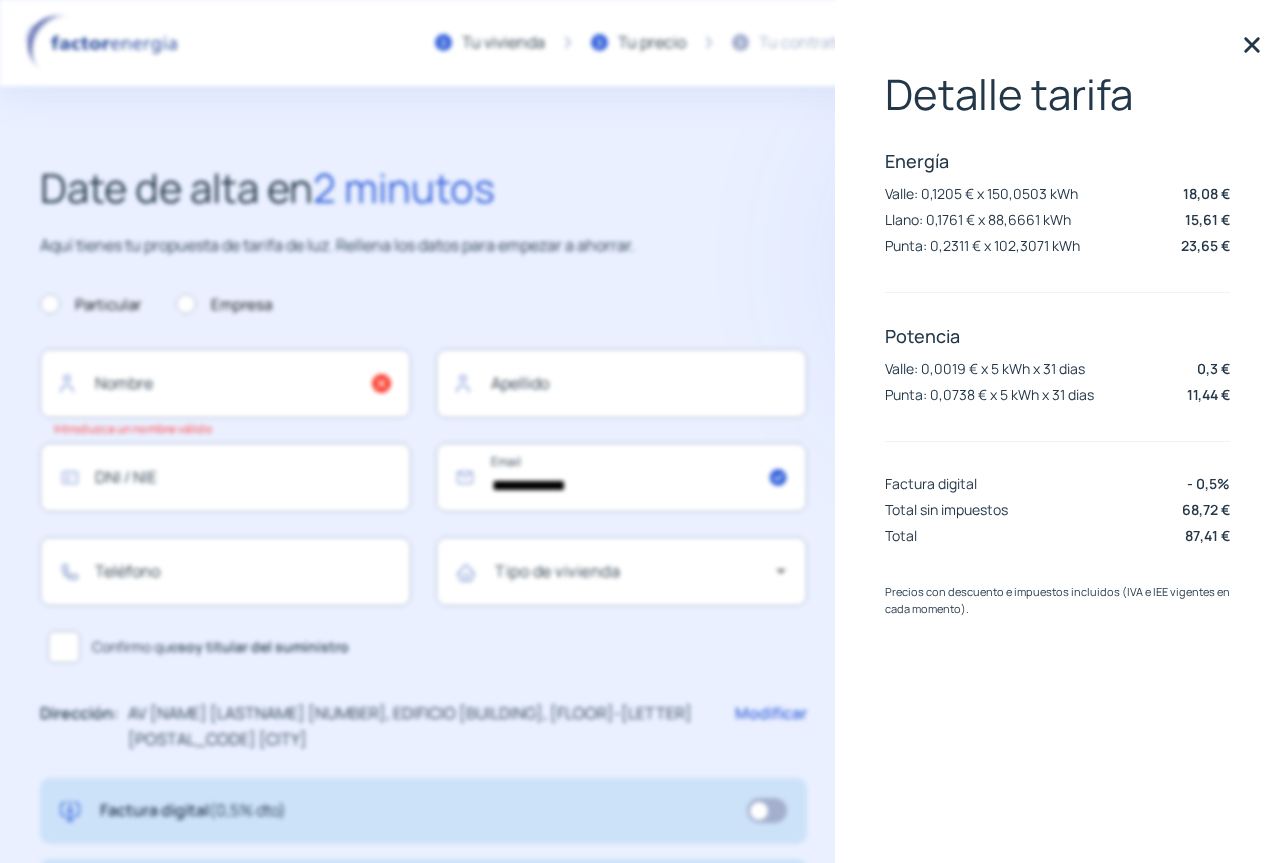 click 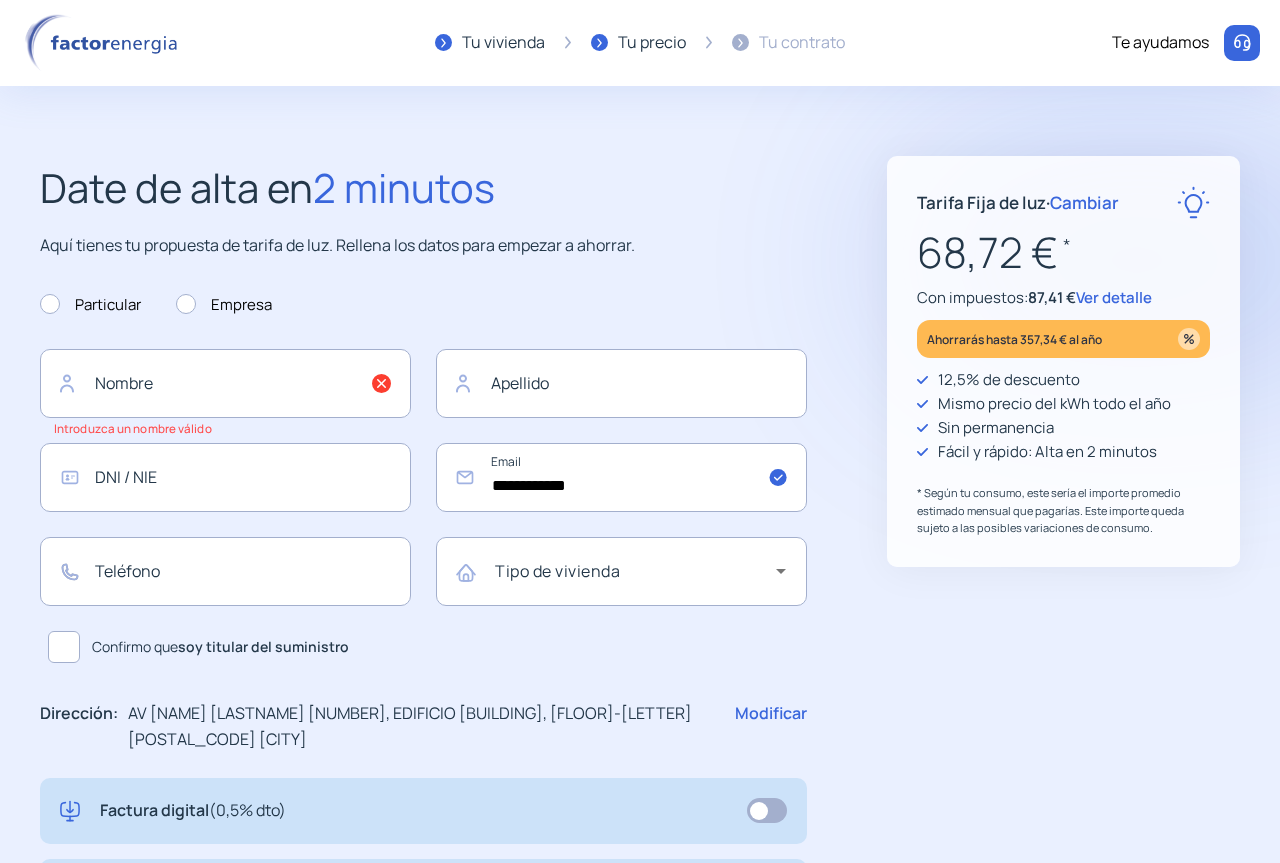click on "Ver detalle" 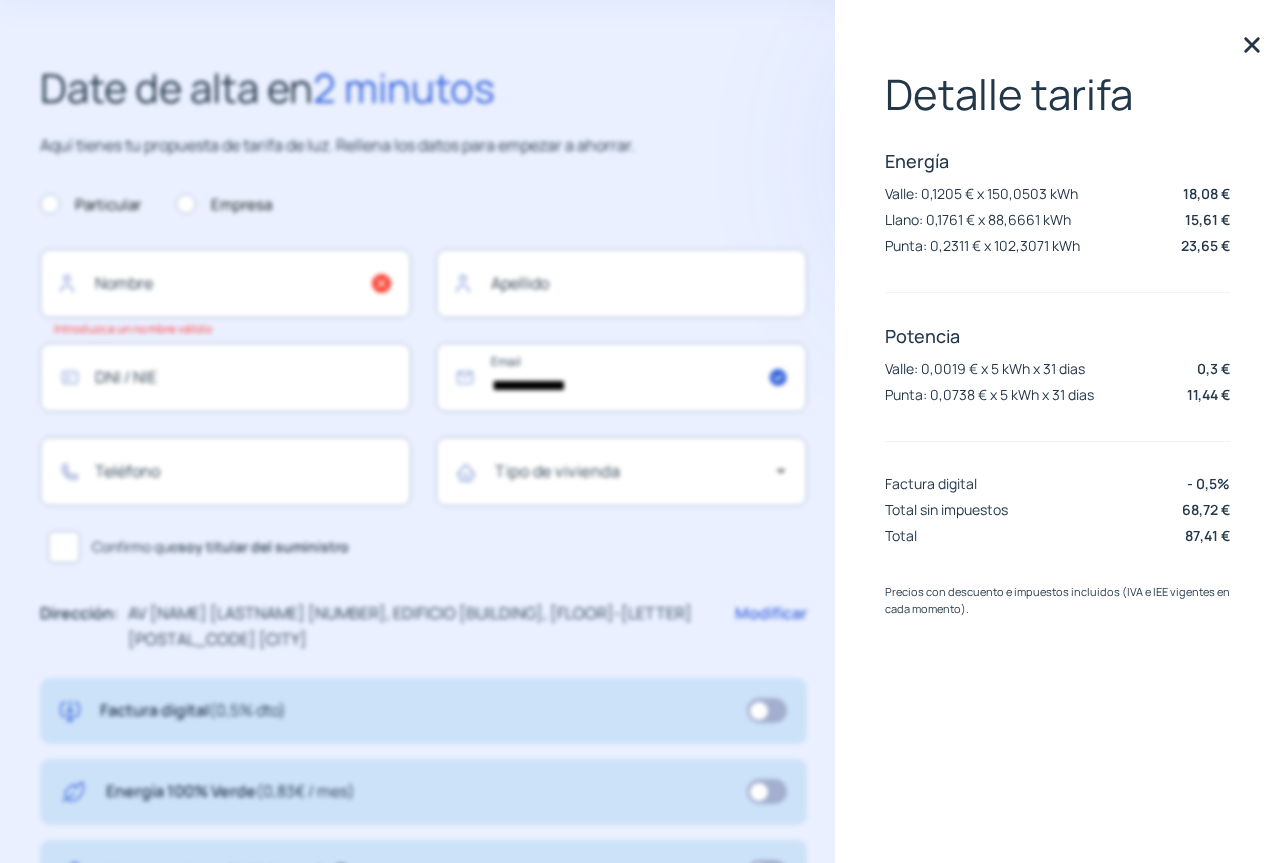 scroll, scrollTop: 500, scrollLeft: 0, axis: vertical 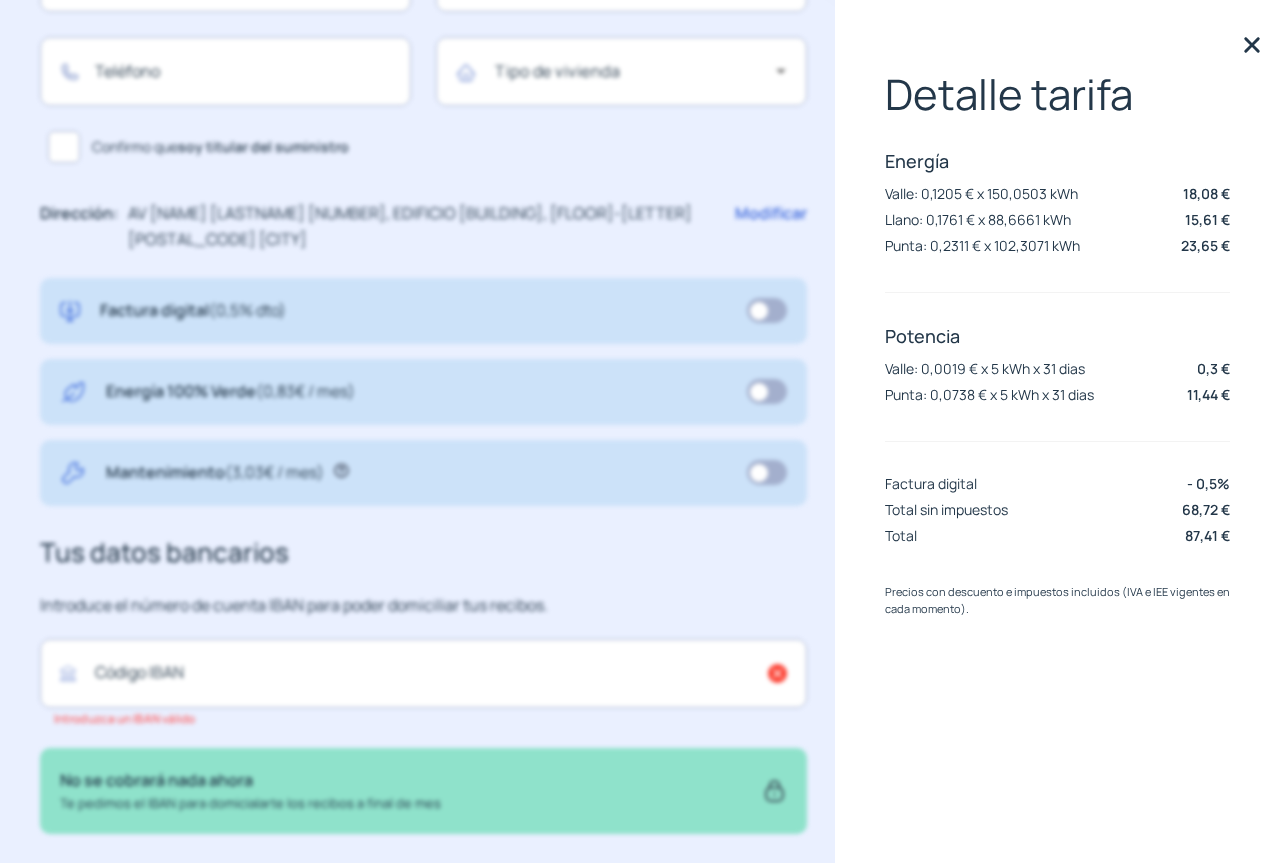 click 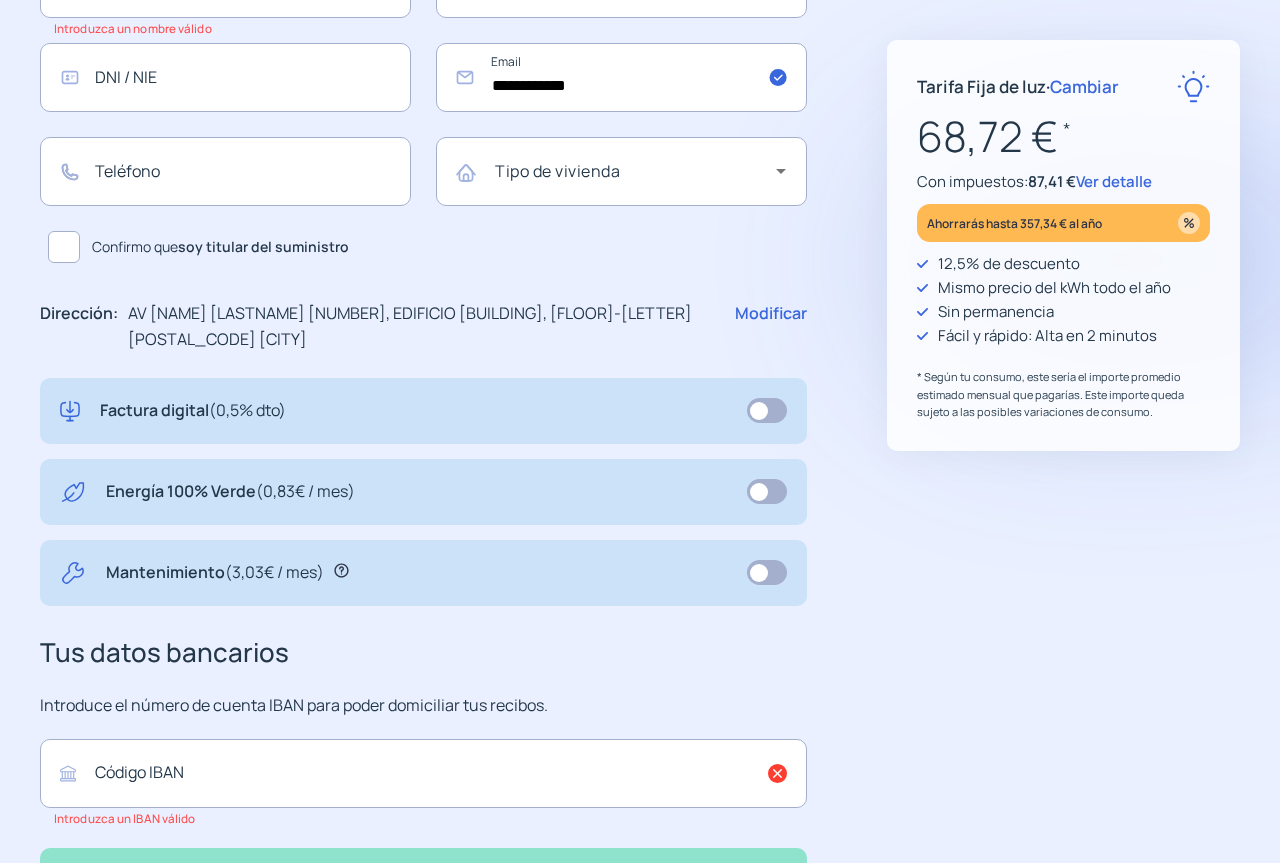 scroll, scrollTop: 300, scrollLeft: 0, axis: vertical 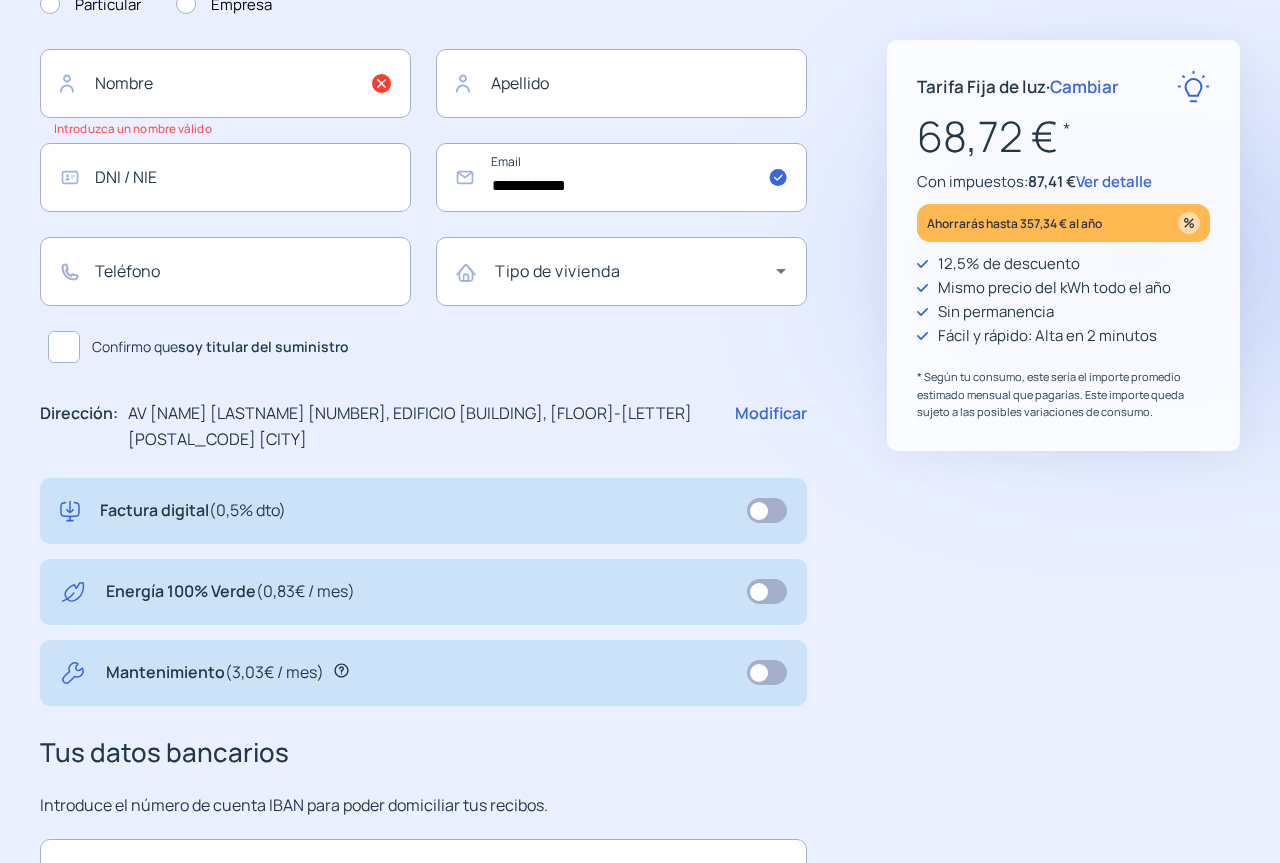 click on "Ahorrarás hasta 357,34 € al año" 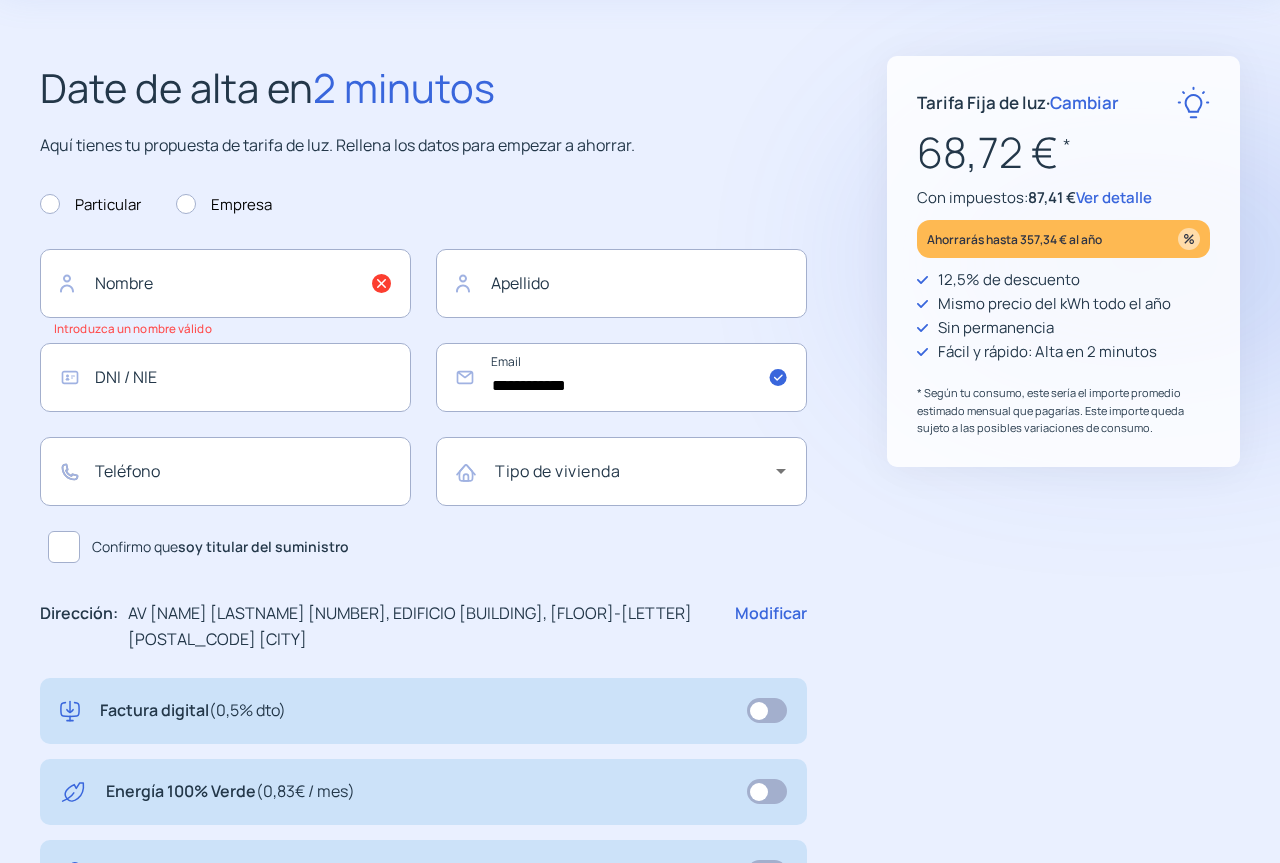 scroll, scrollTop: 500, scrollLeft: 0, axis: vertical 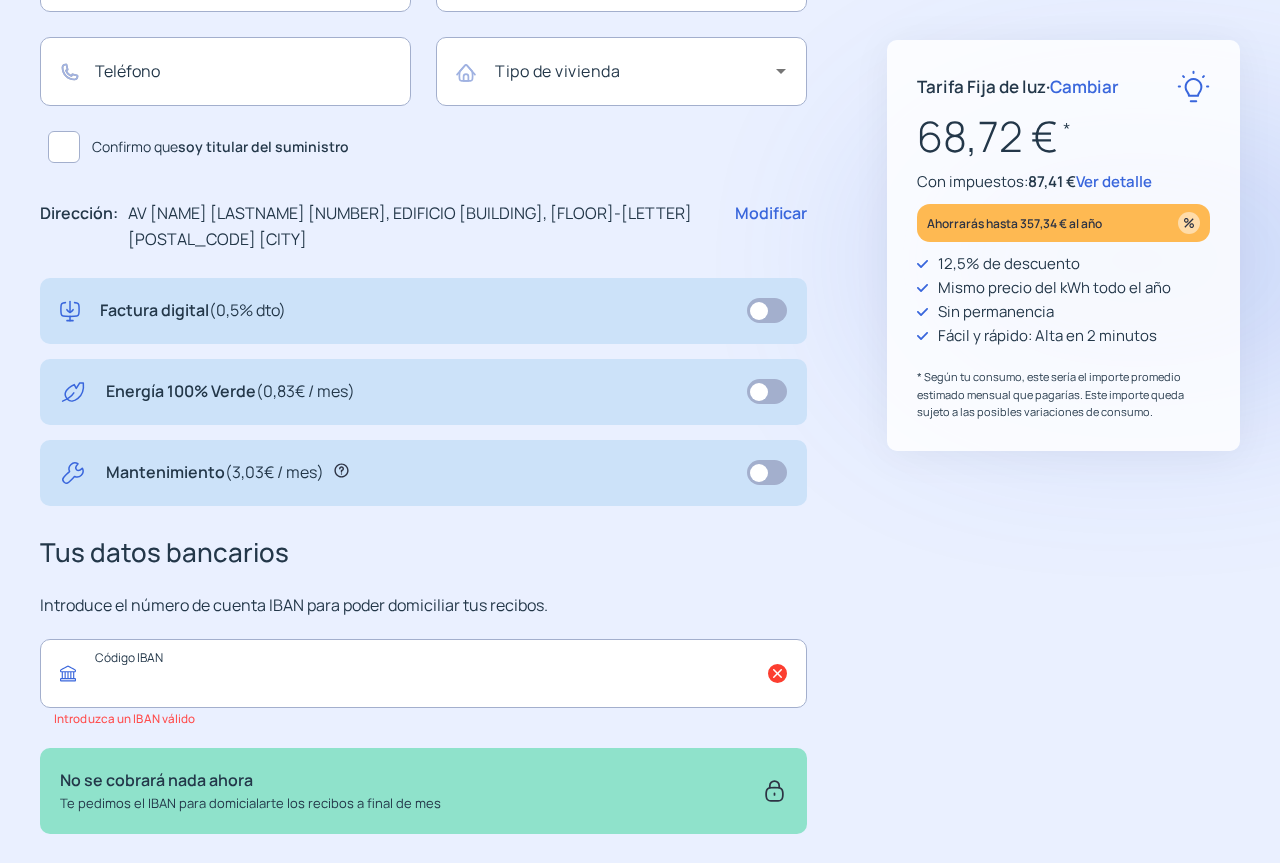 click 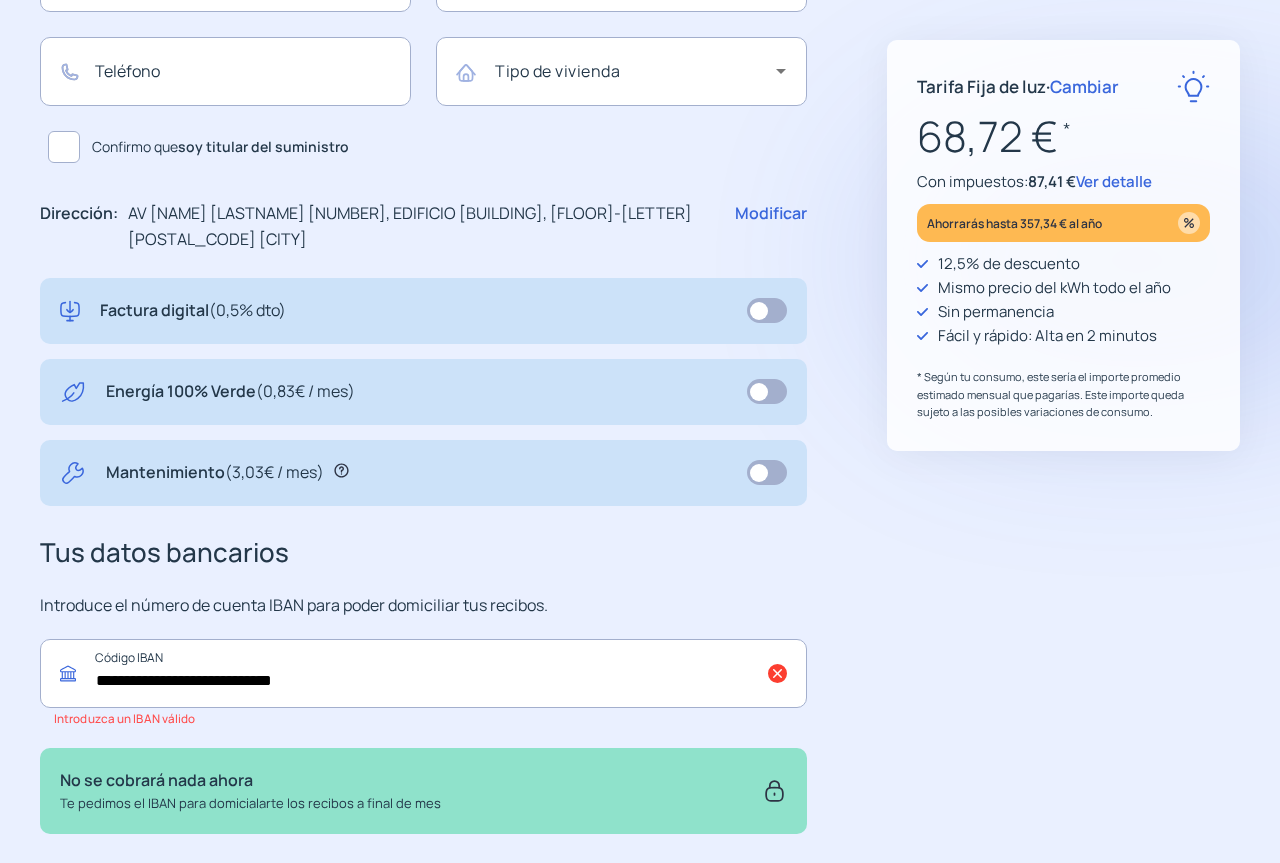 type on "**********" 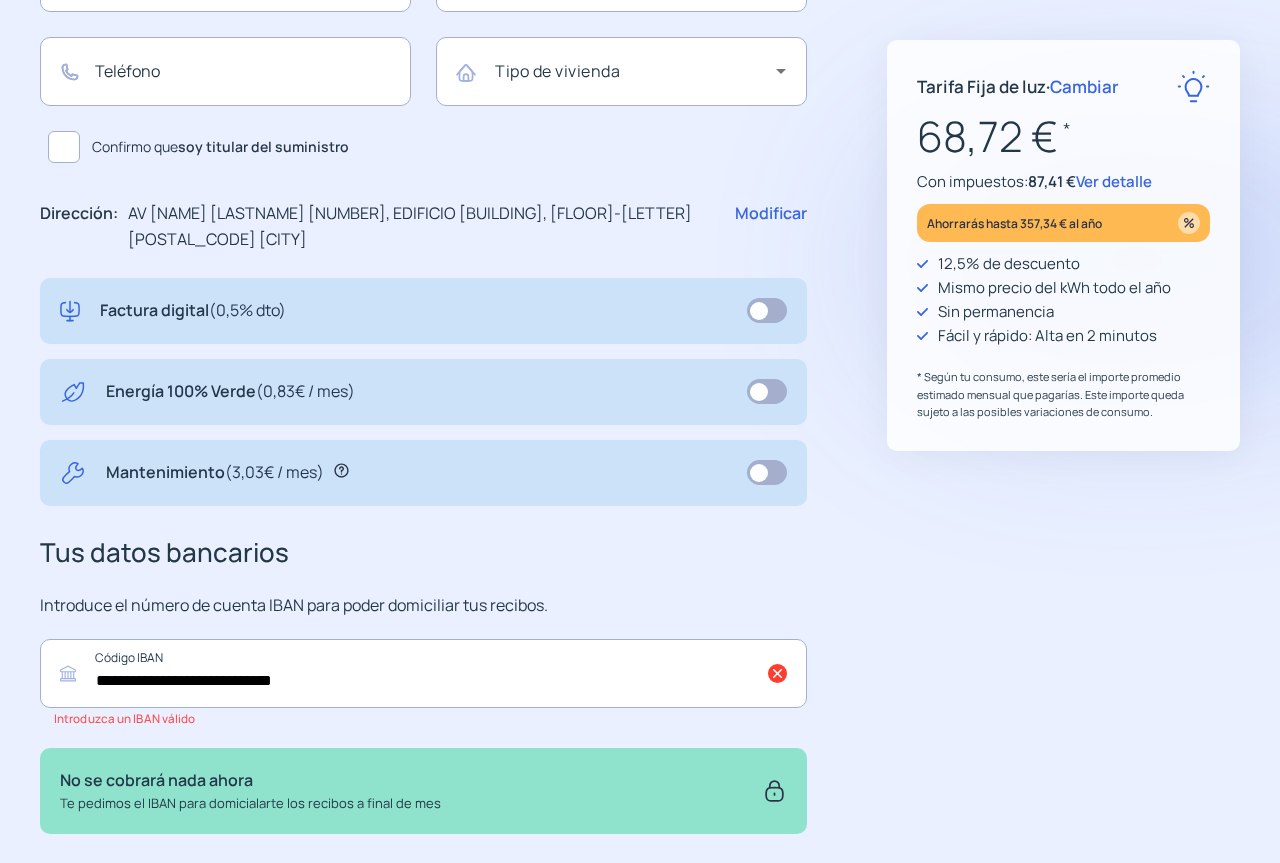click on "**********" 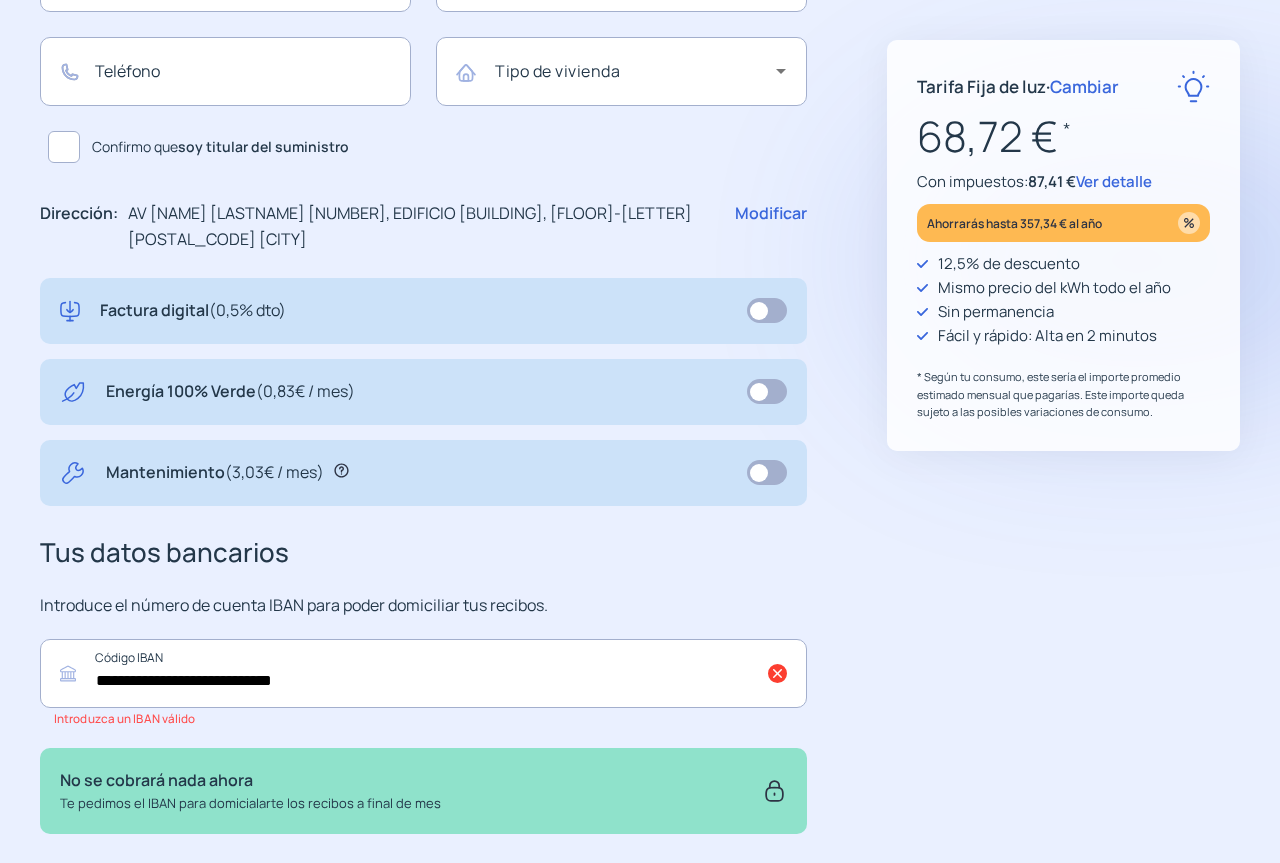 click on "Tus datos bancarios" 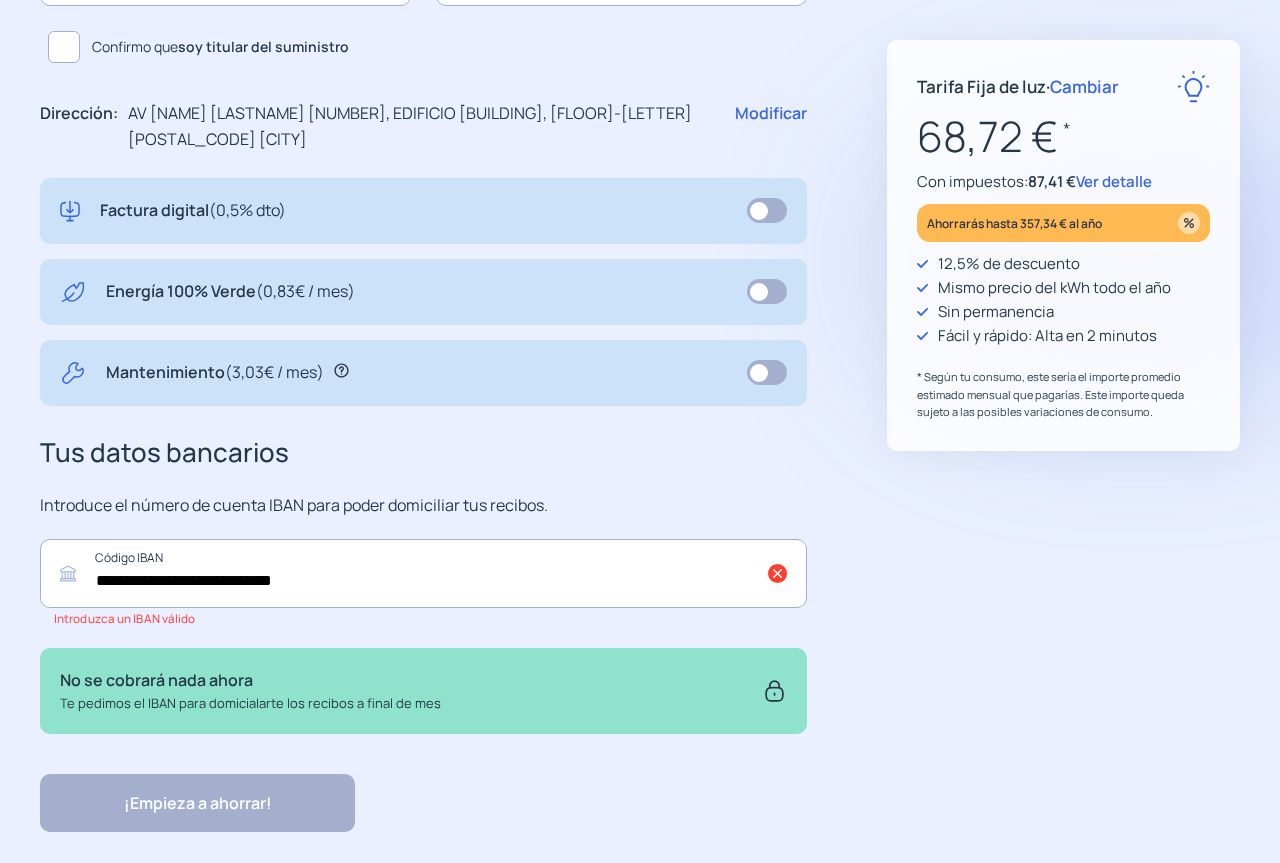 scroll, scrollTop: 614, scrollLeft: 0, axis: vertical 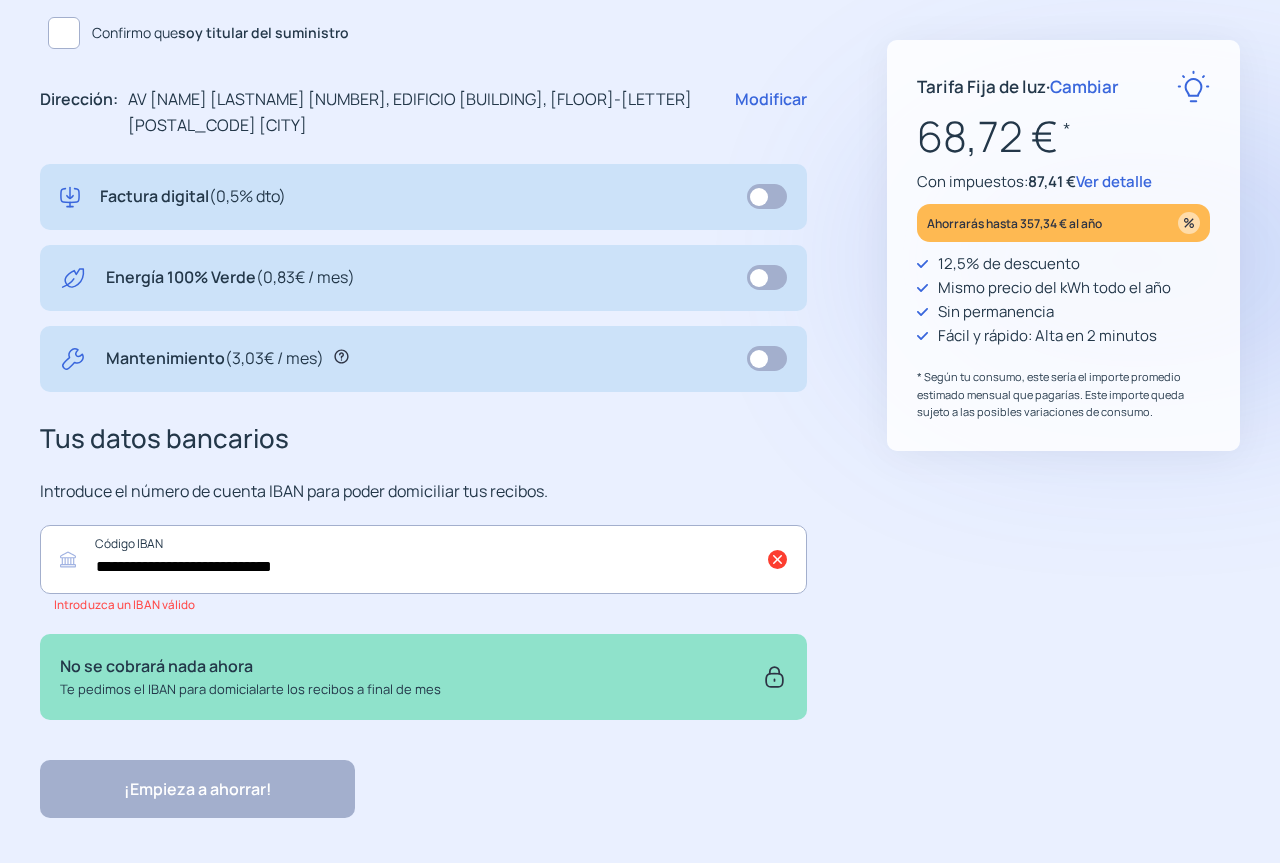 click on "¡Empieza a ahorrar! "Excelente servicio y atención al cliente" "Respeto por el cliente y variedad de tarifas" "Todo genial y muy rápido" "Rapidez y buen trato al cliente"" 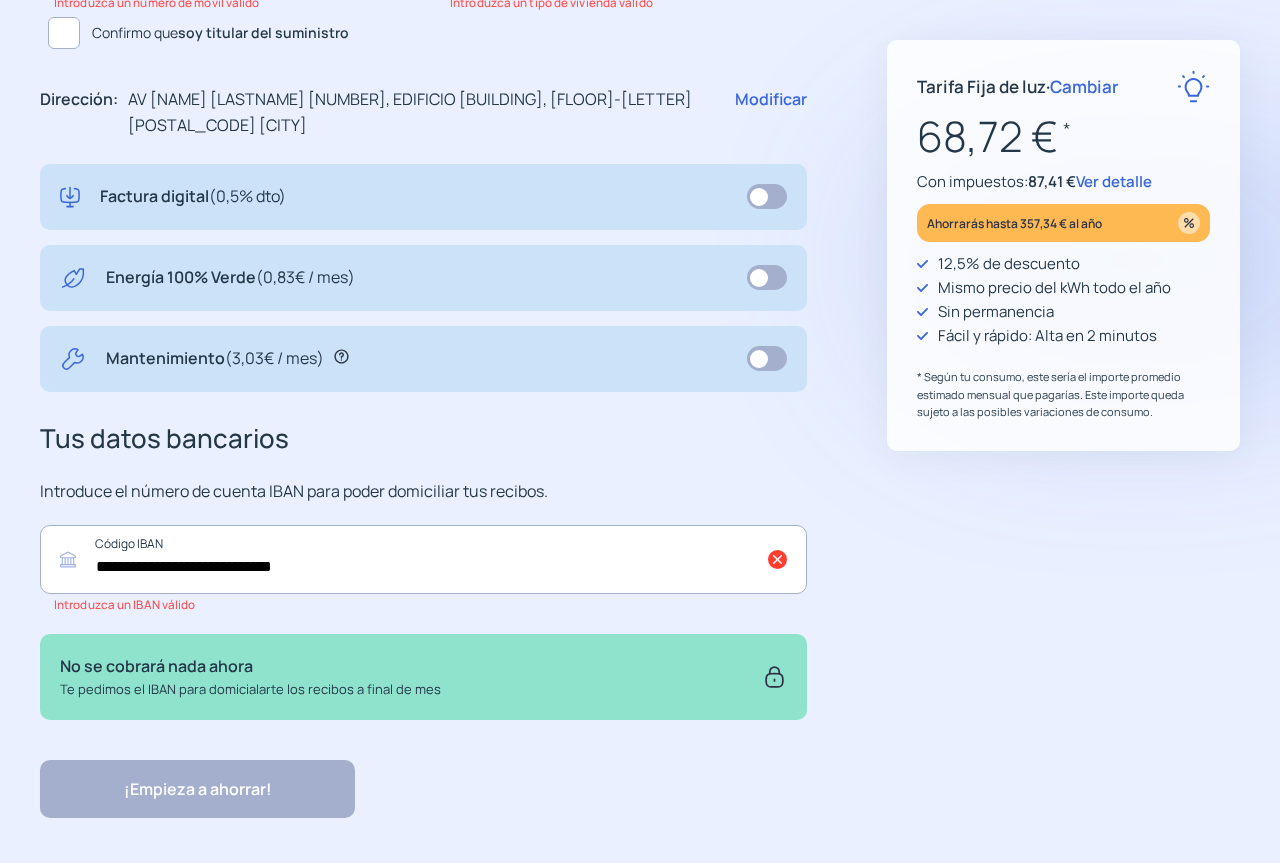 scroll, scrollTop: 0, scrollLeft: 0, axis: both 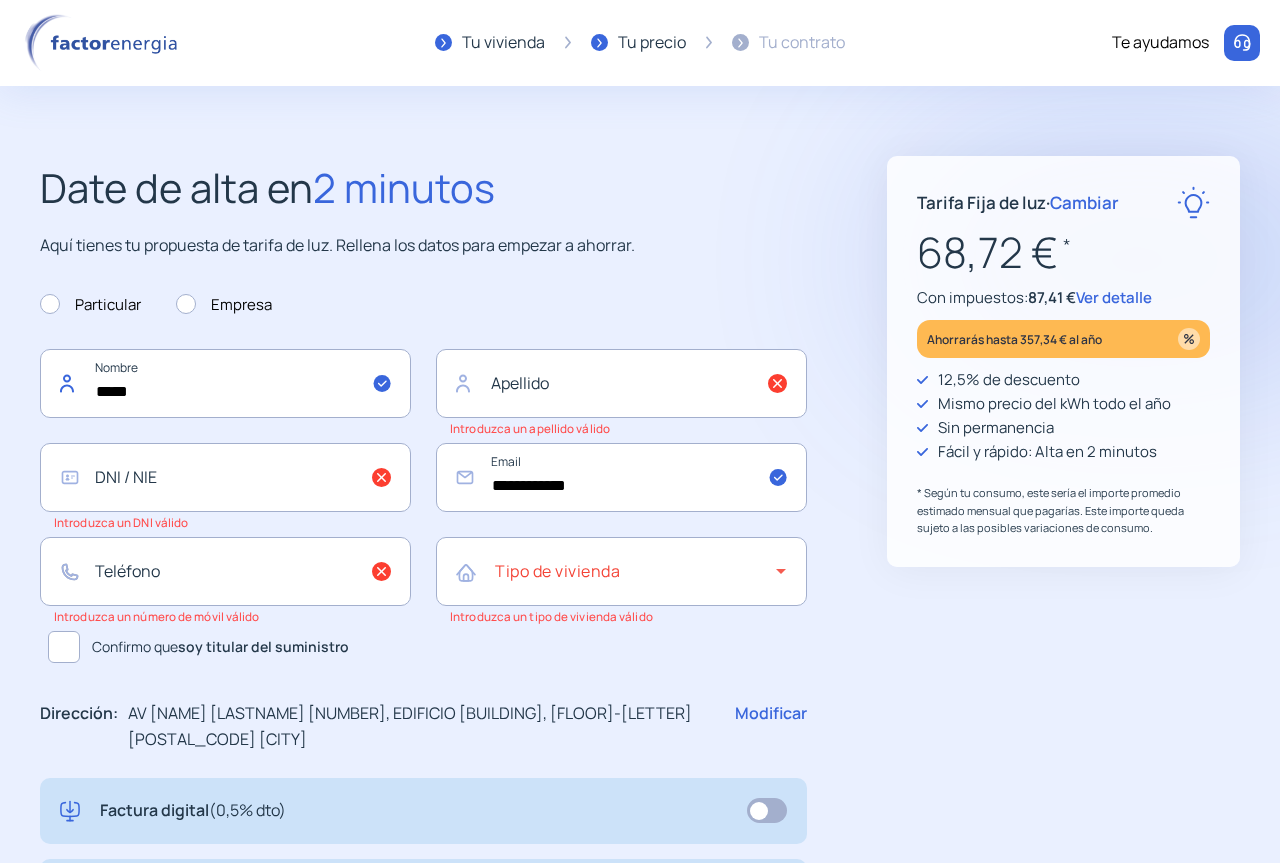 type on "*****" 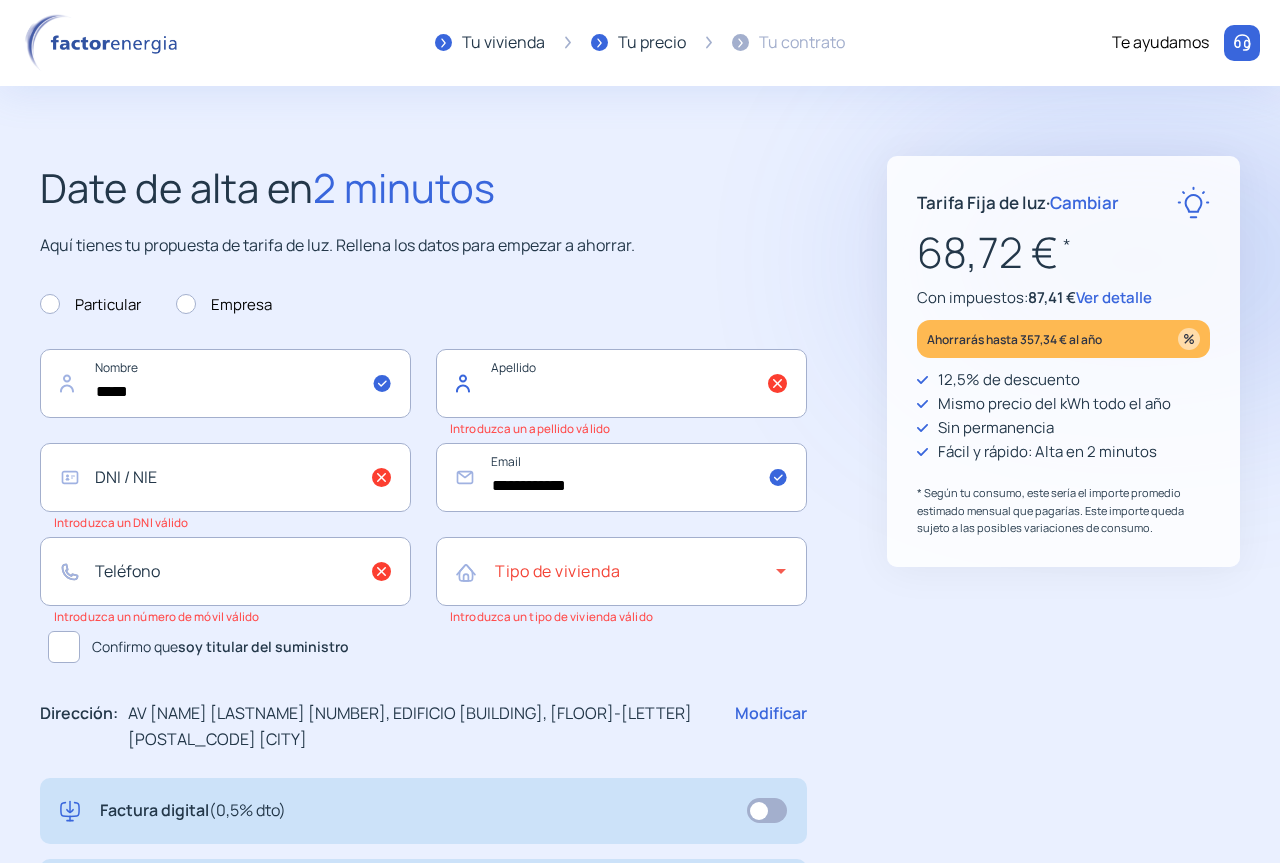 click 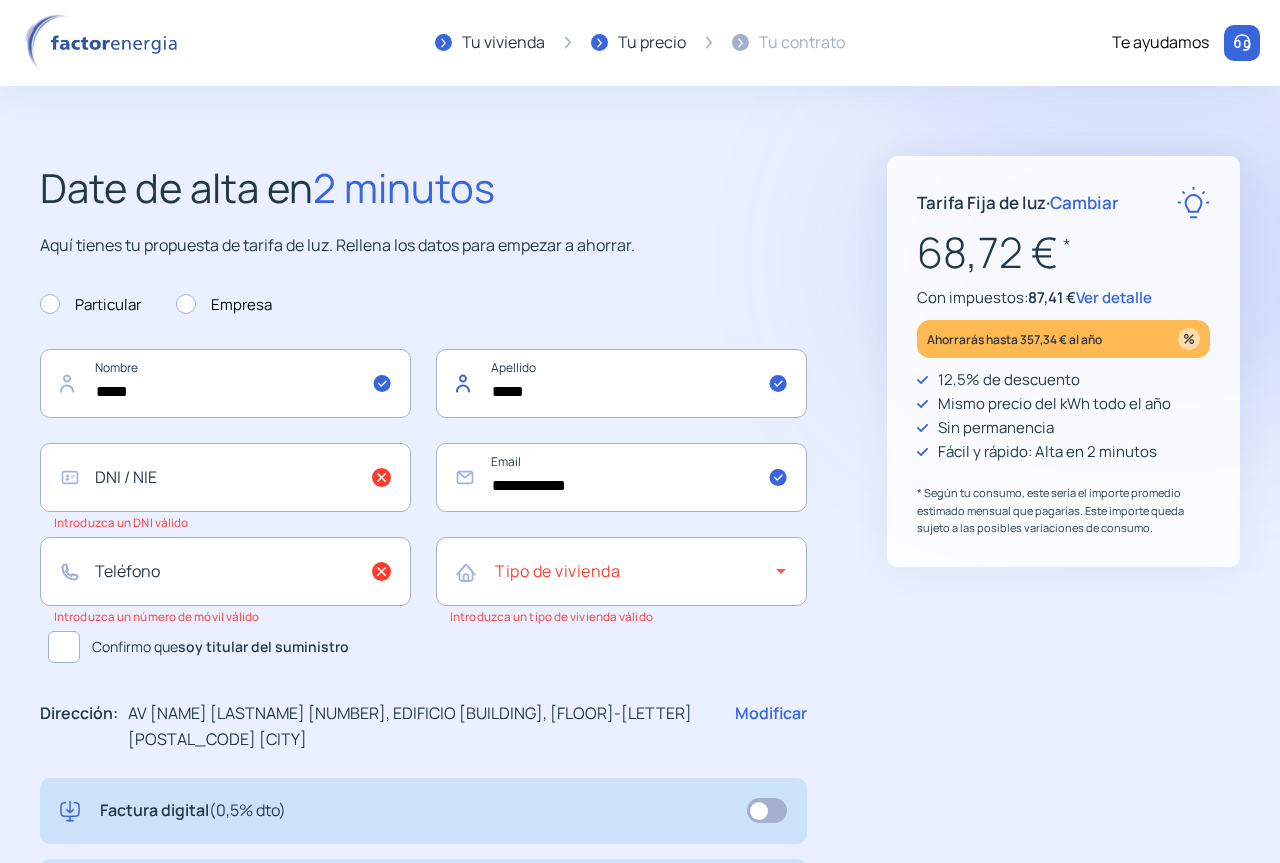 type on "*****" 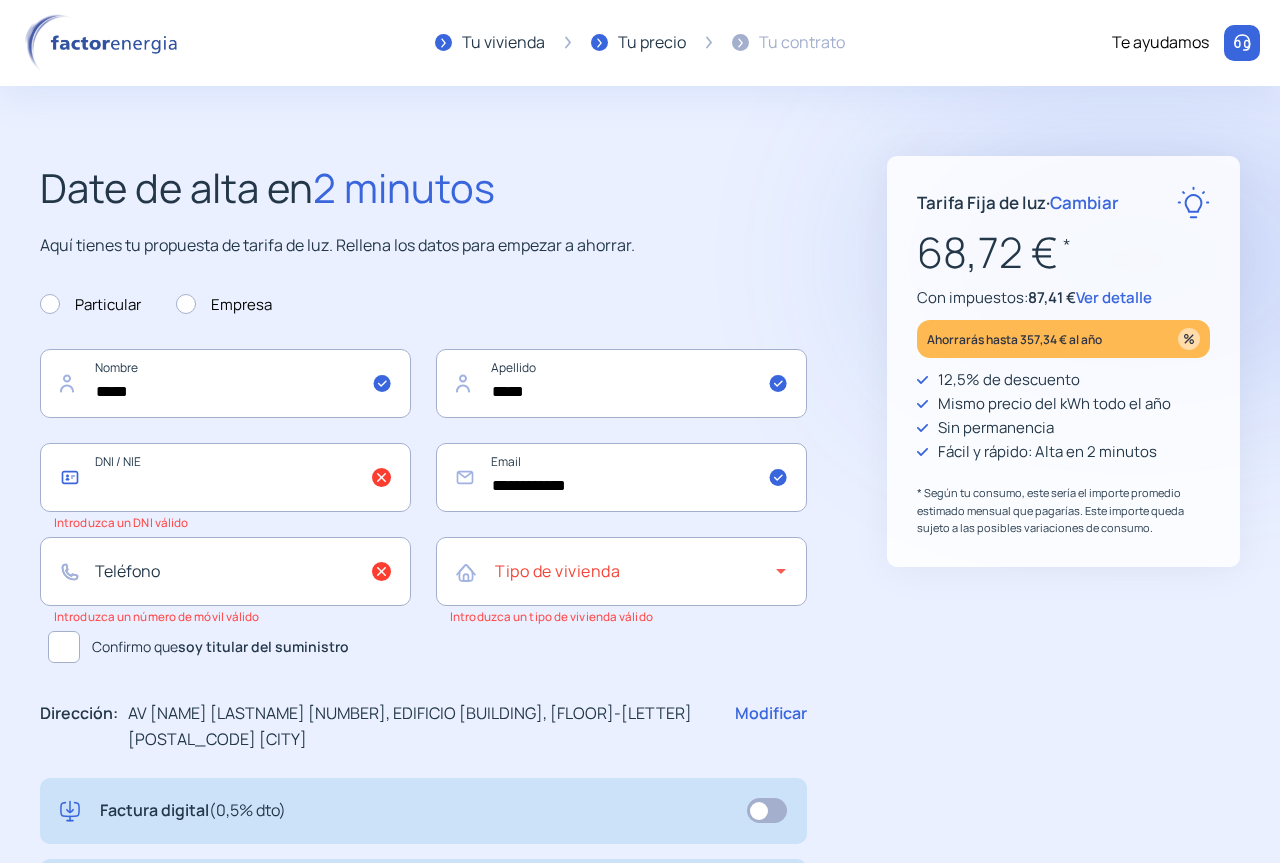 click 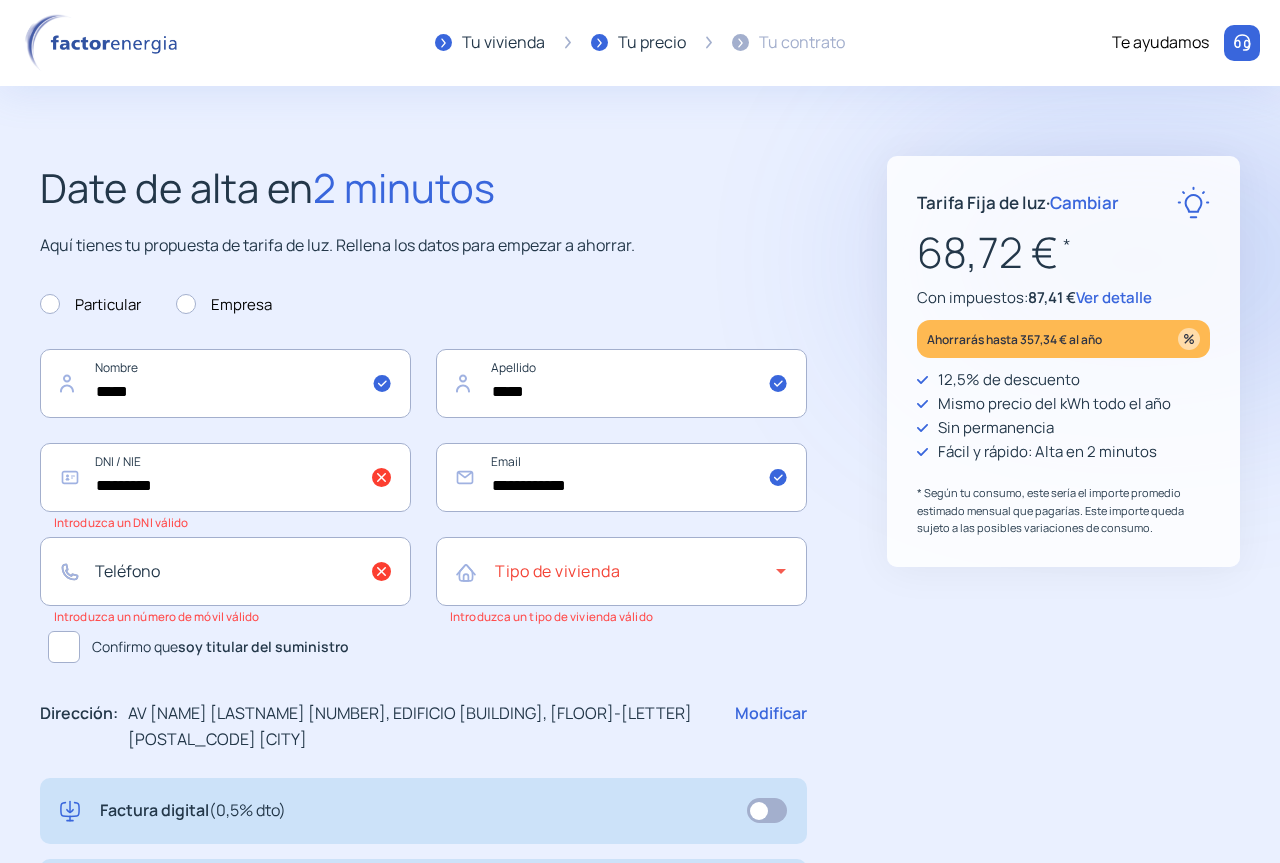 click on "**********" 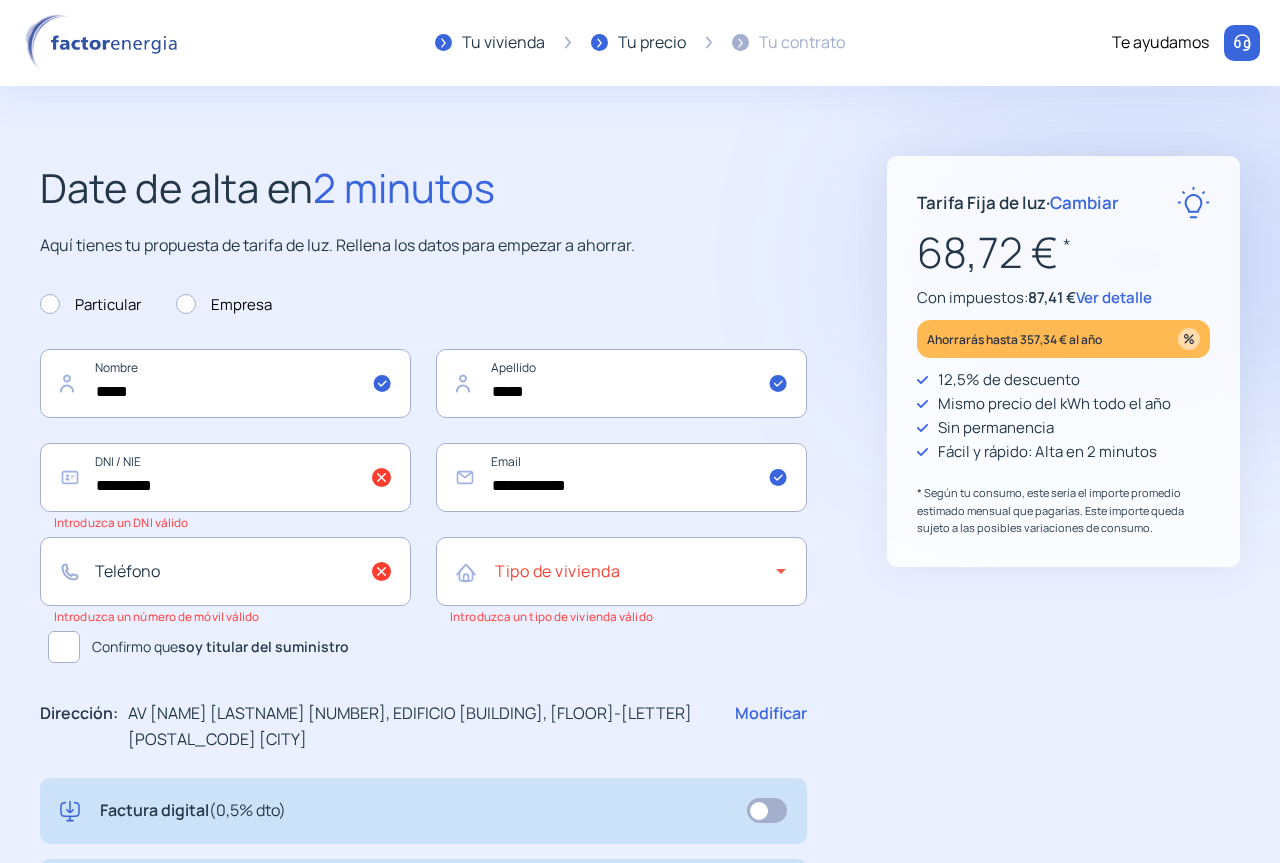 click on "**********" 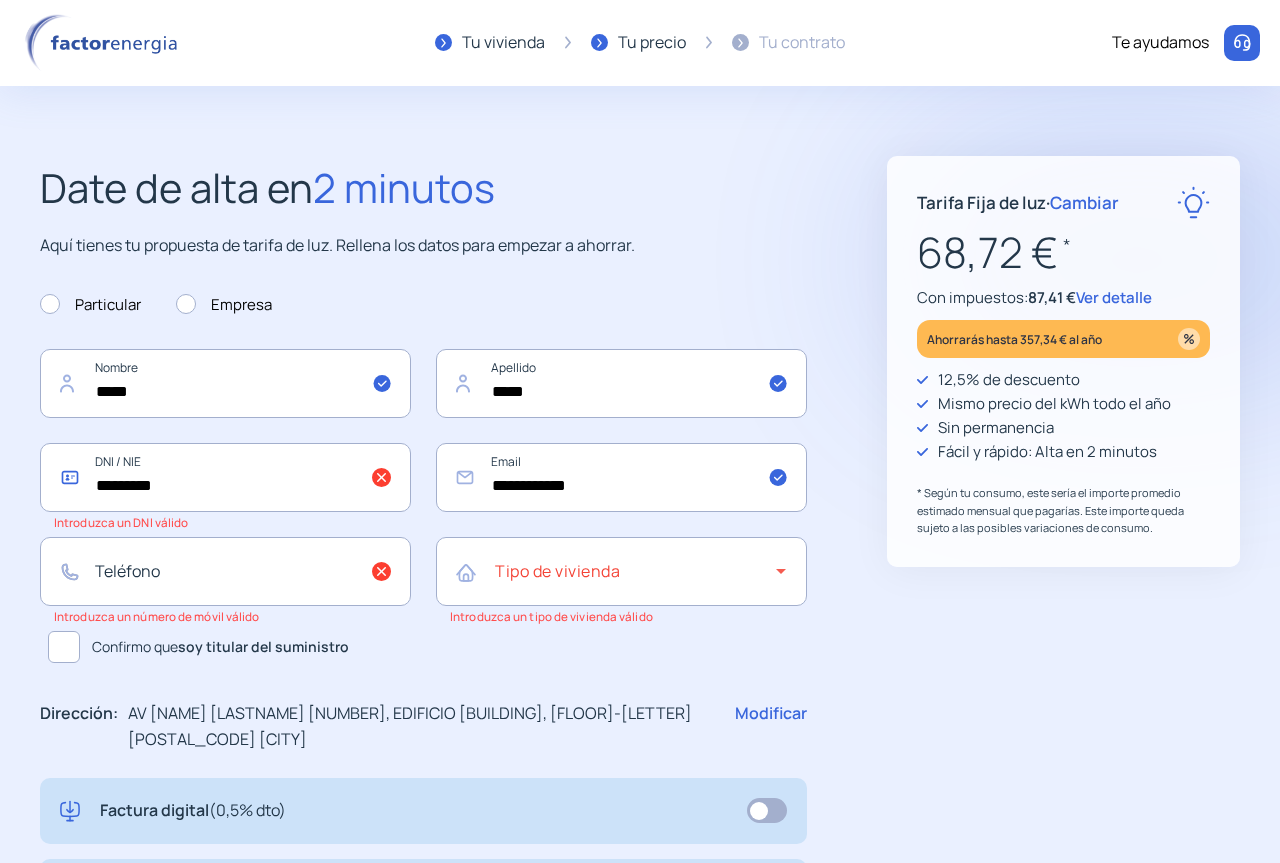 click on "*********" 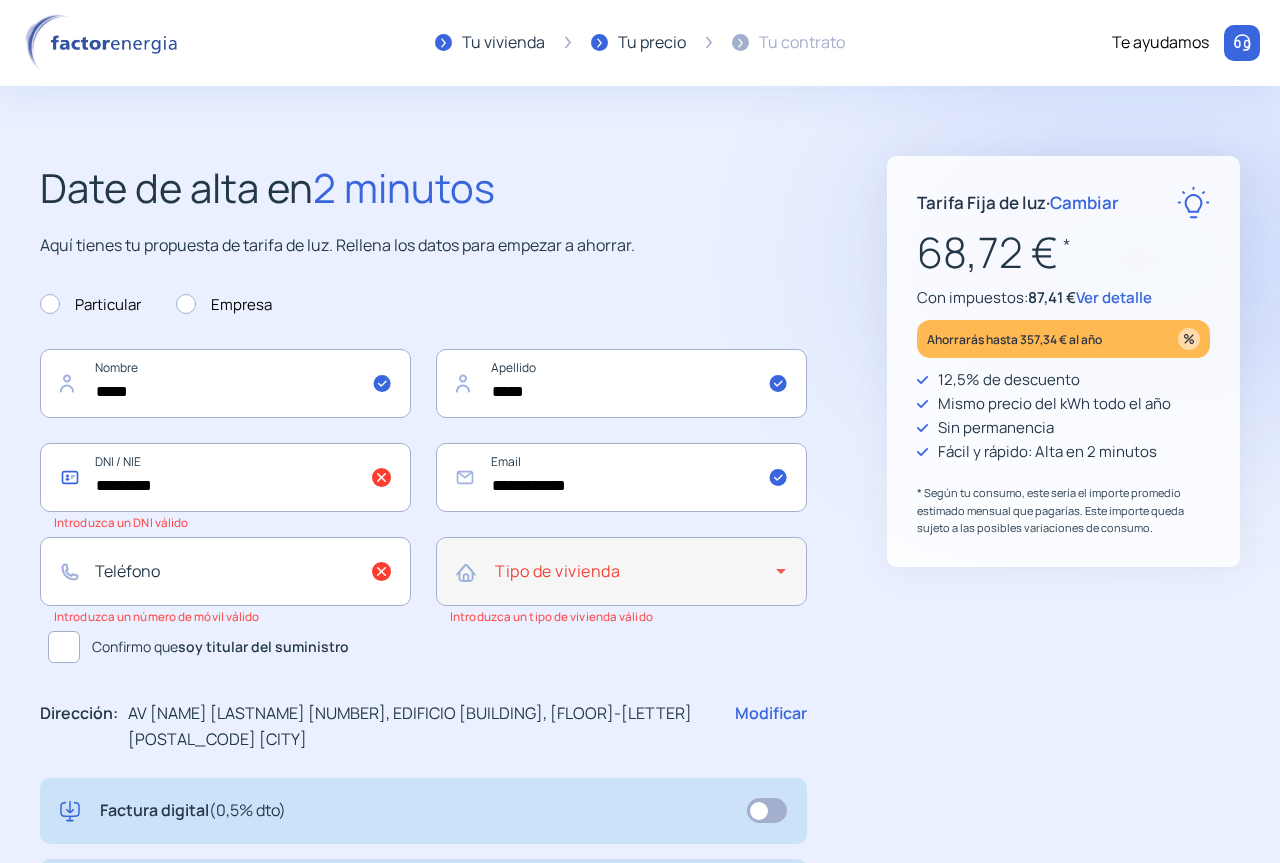 type on "*********" 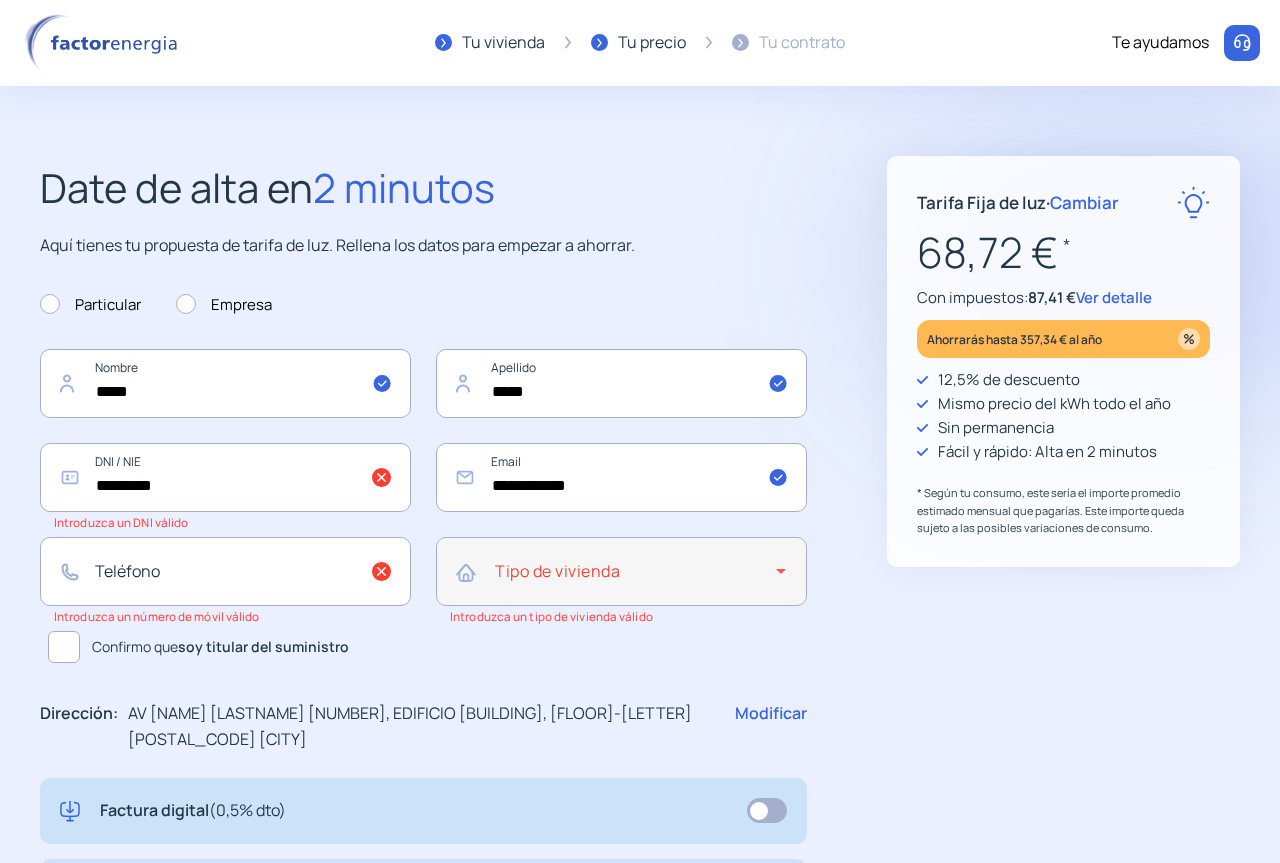 click on "Tipo de vivienda" 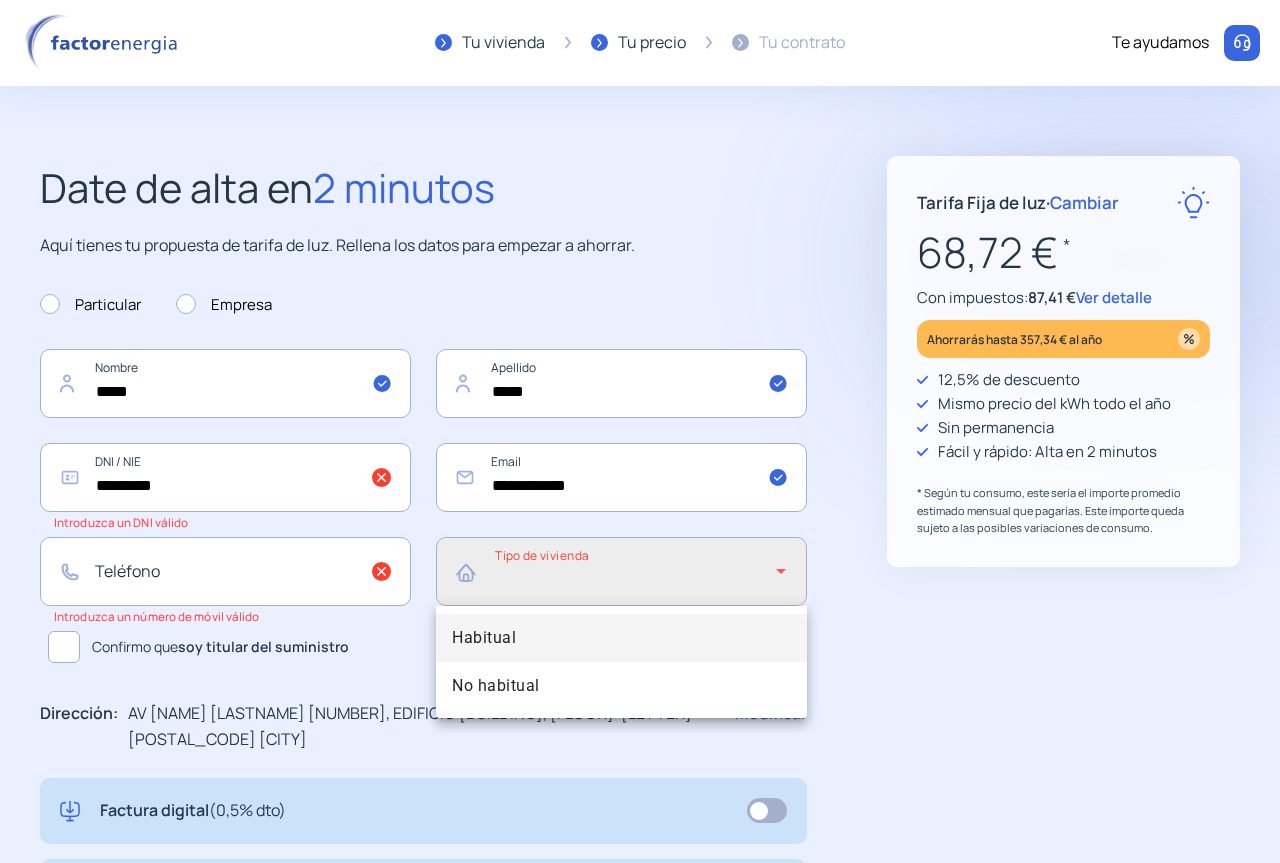 click on "Habitual" at bounding box center [621, 638] 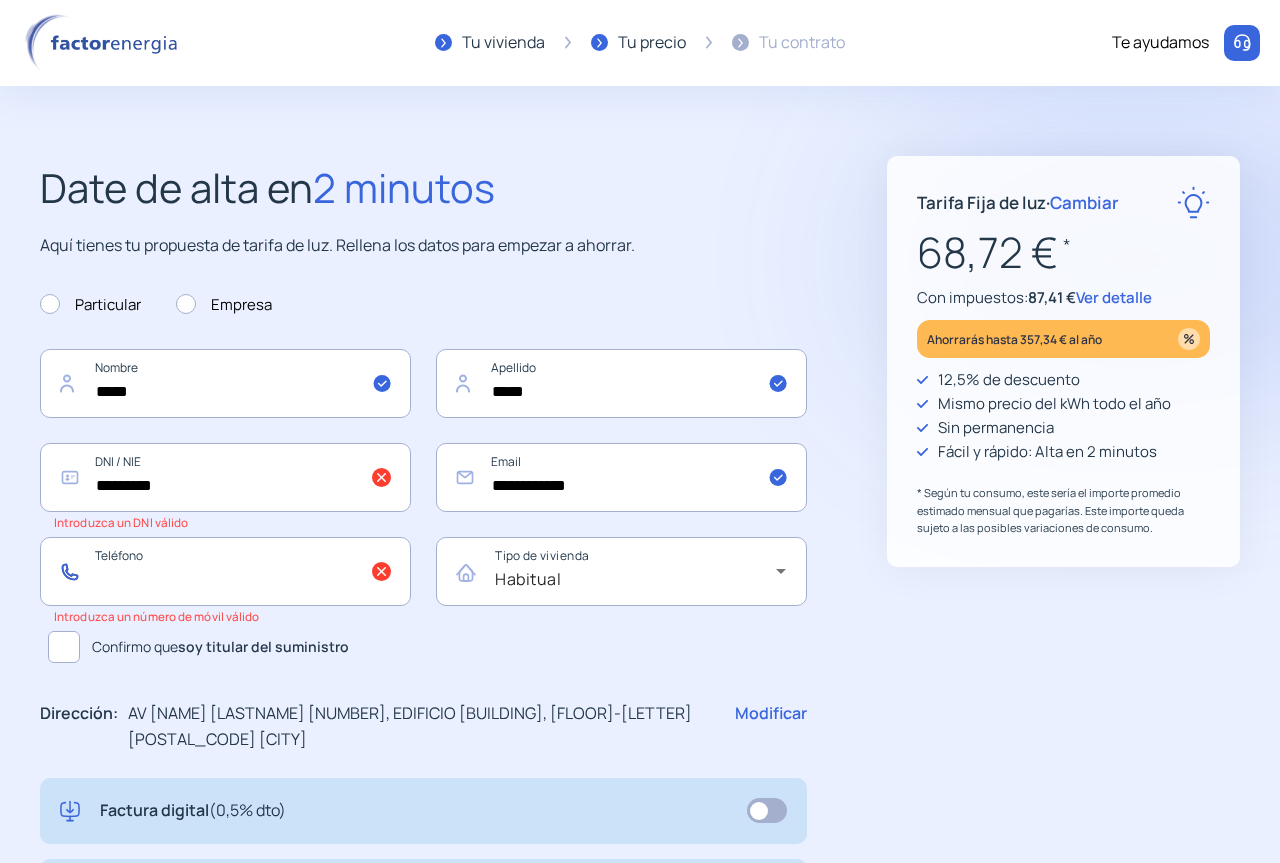 click 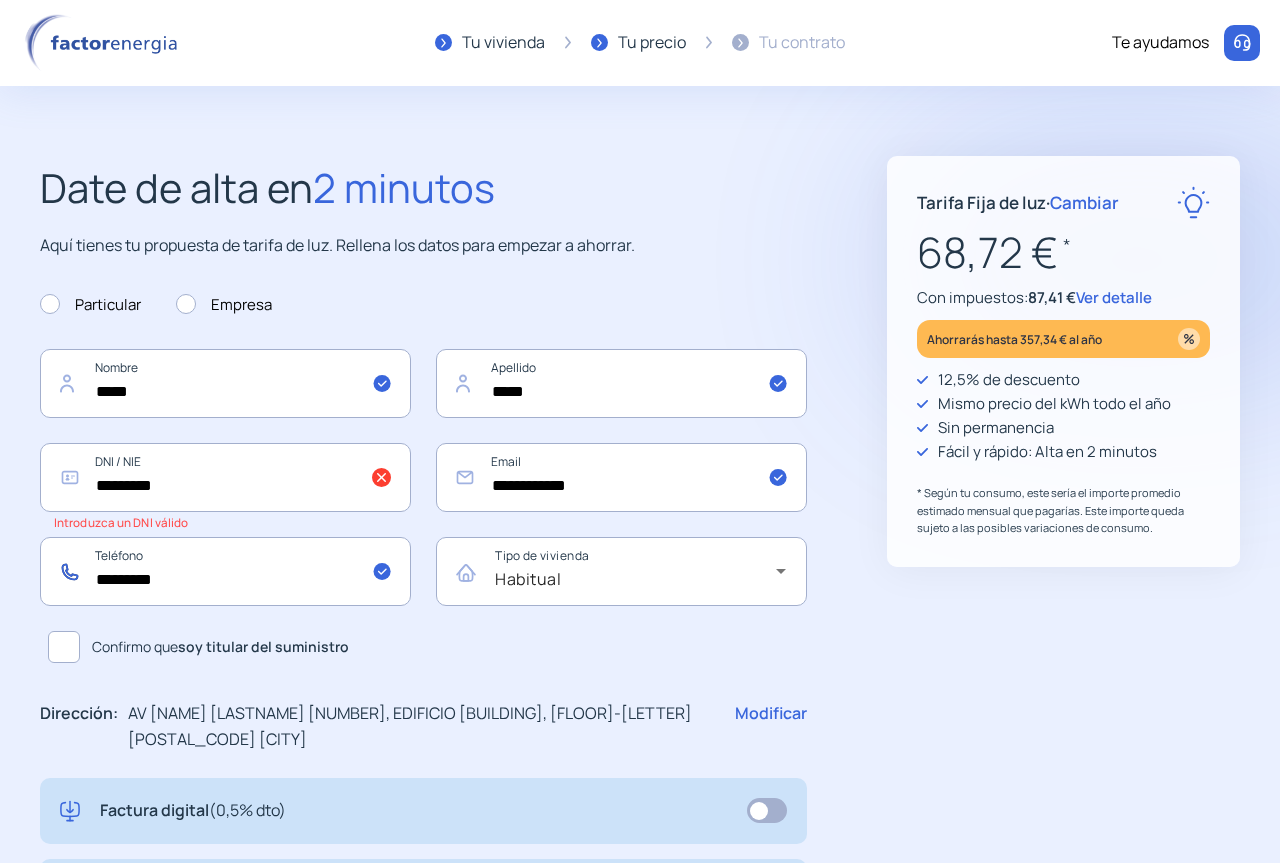 type on "*********" 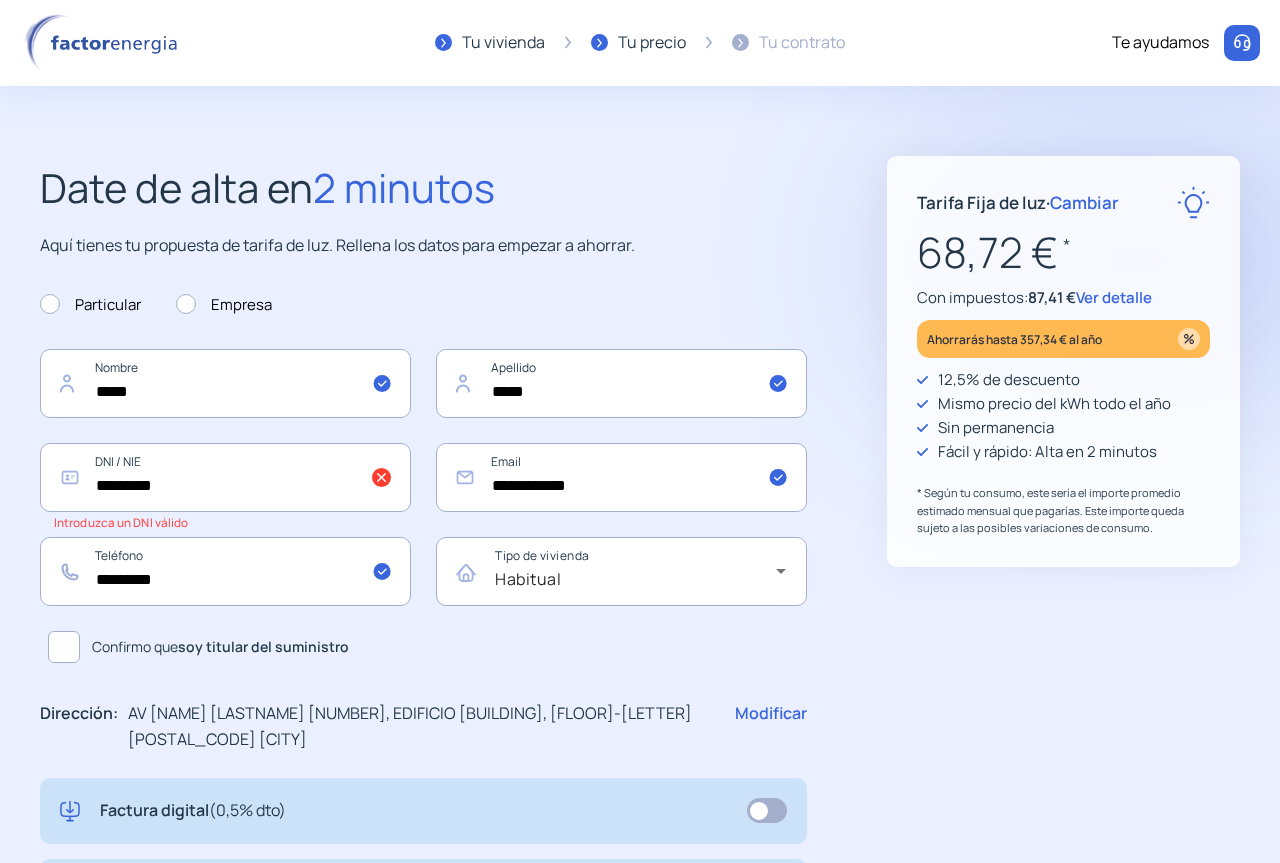 click on "**********" 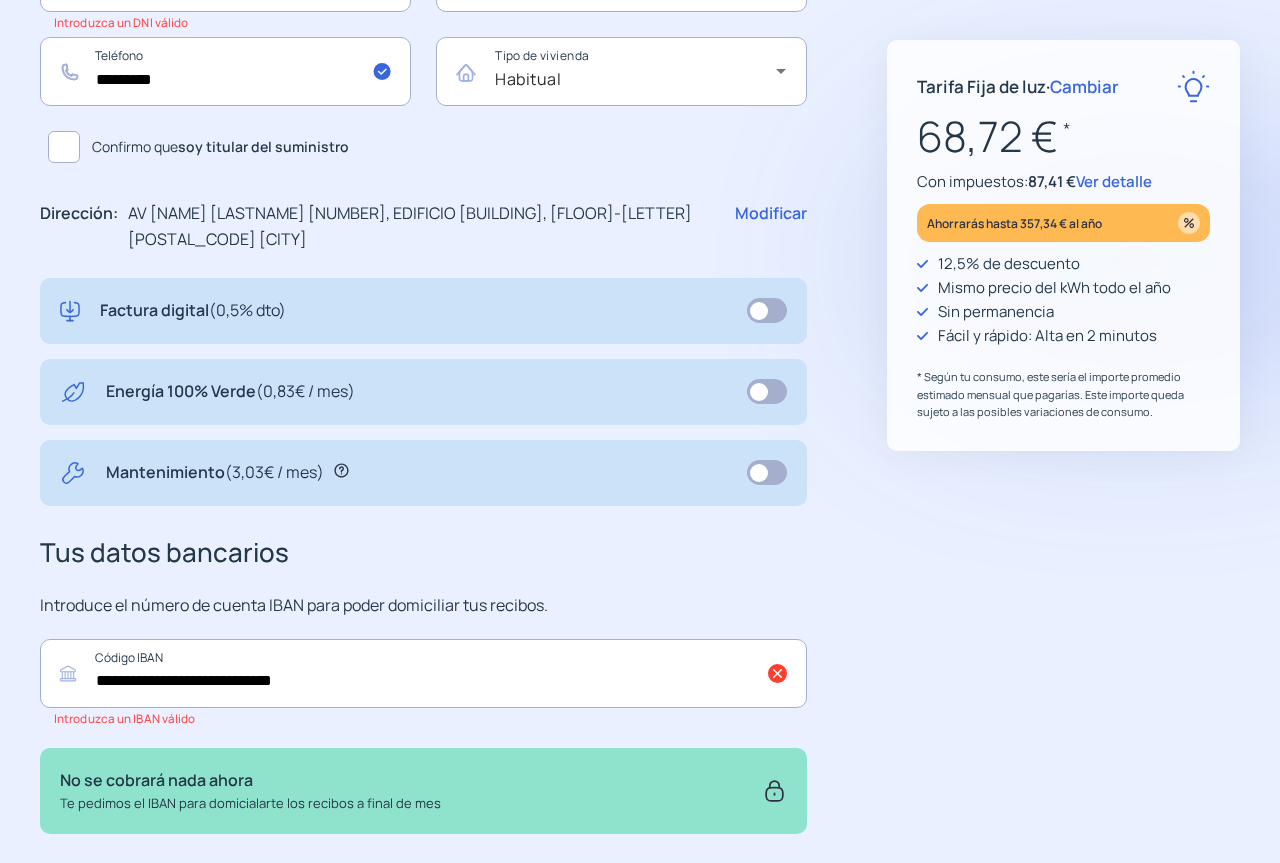 scroll, scrollTop: 614, scrollLeft: 0, axis: vertical 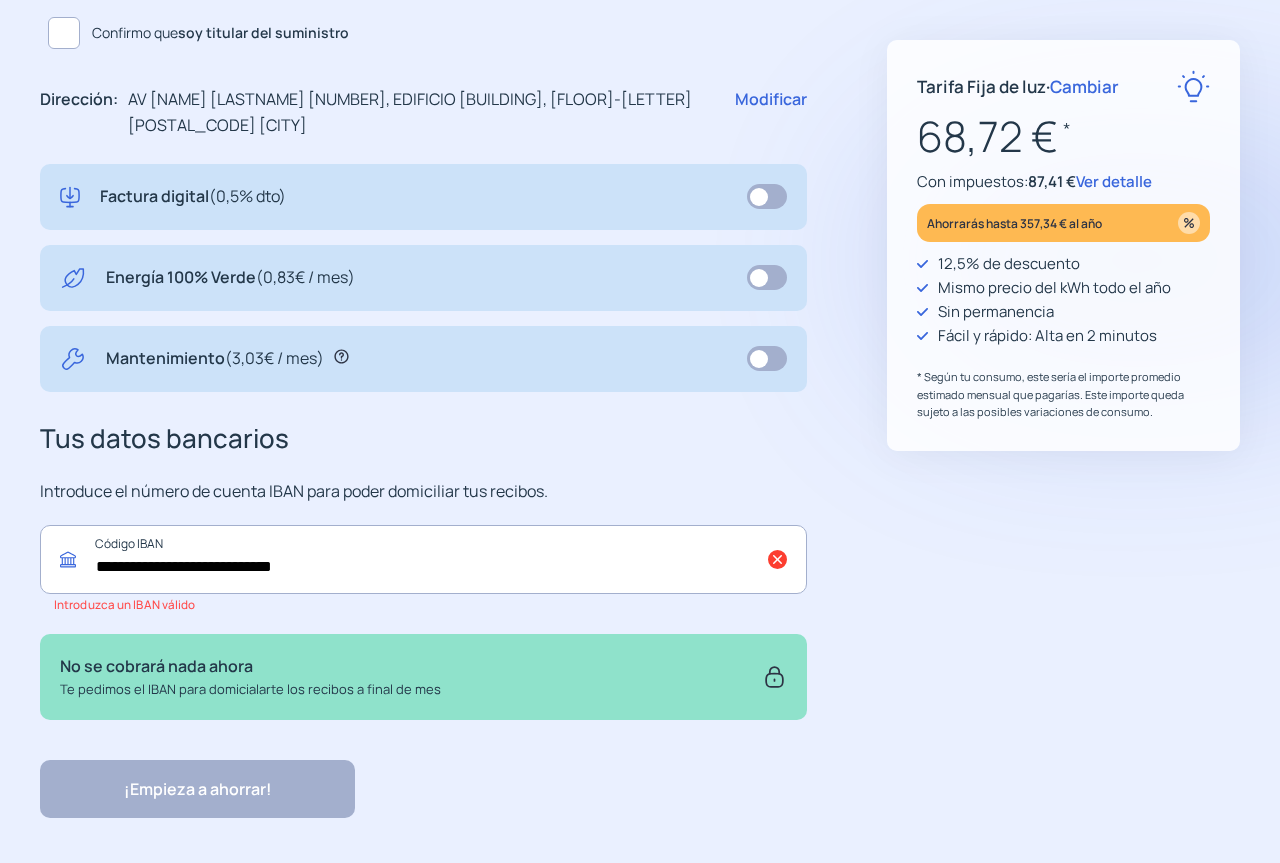 click on "**********" 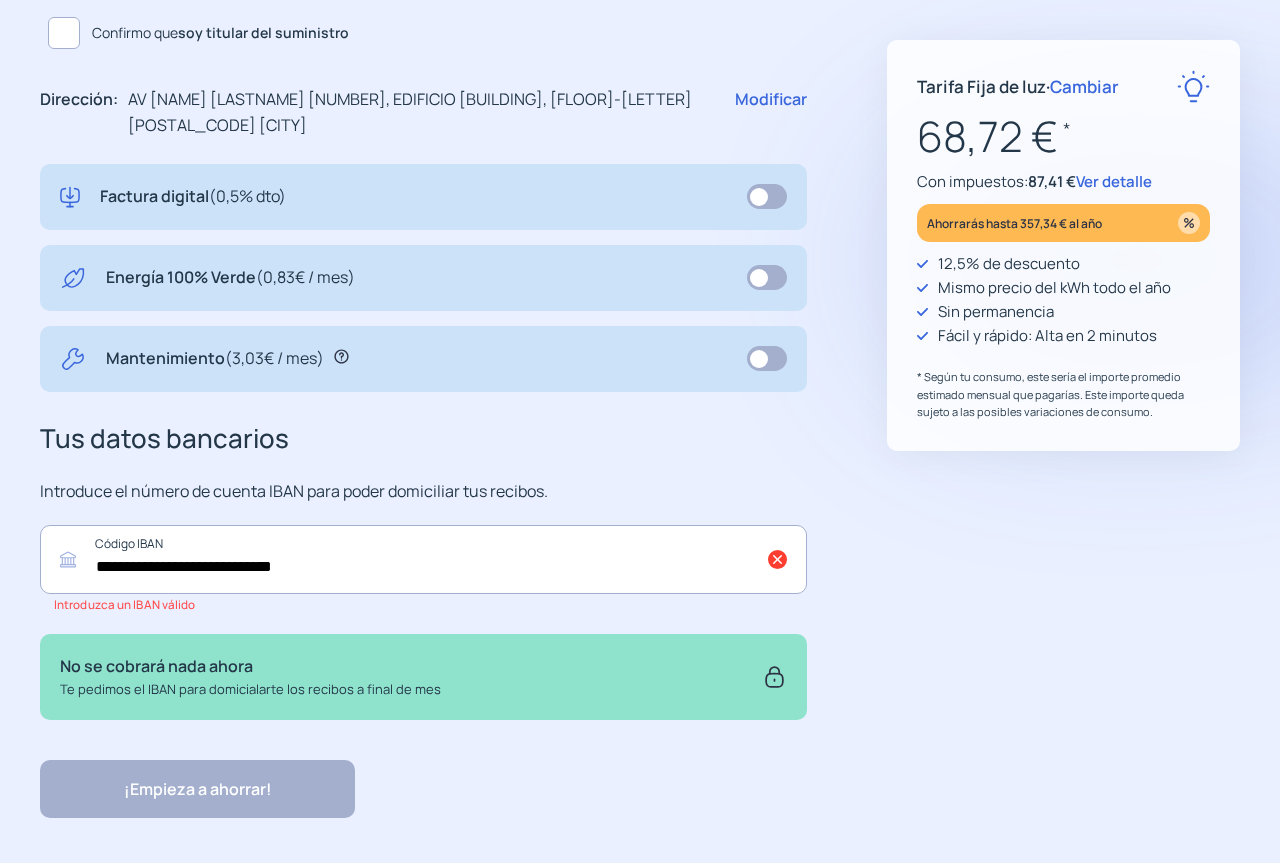click on "**********" 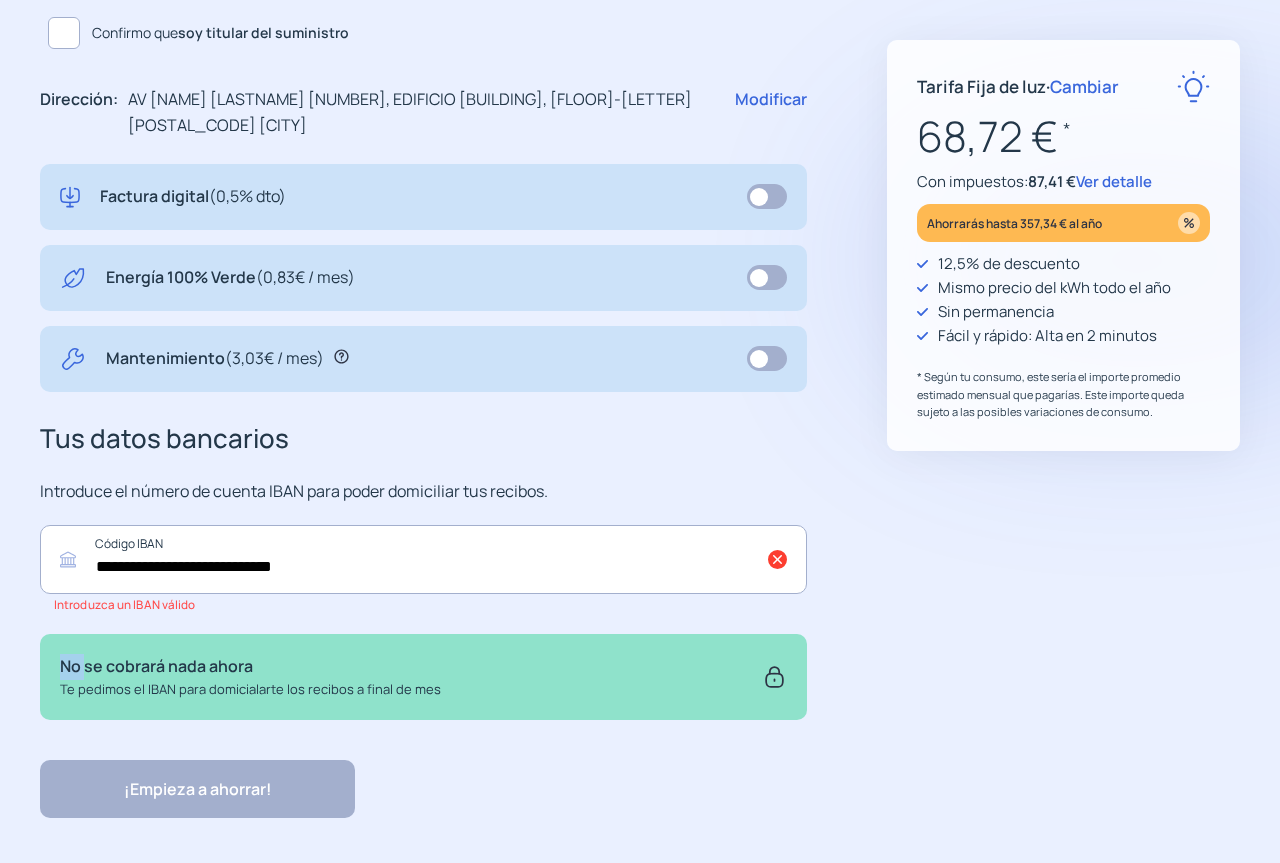 drag, startPoint x: 554, startPoint y: 595, endPoint x: 457, endPoint y: 568, distance: 100.68764 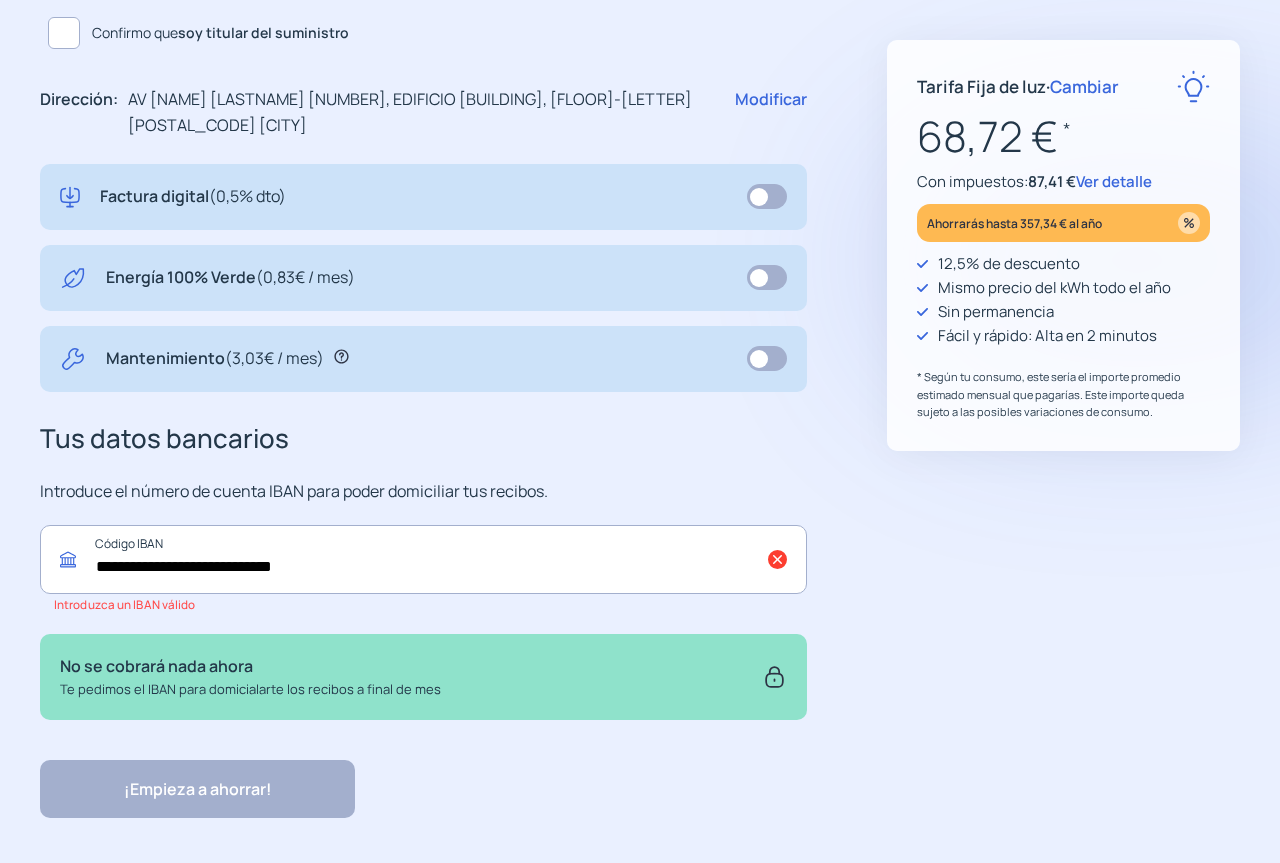 click on "**********" 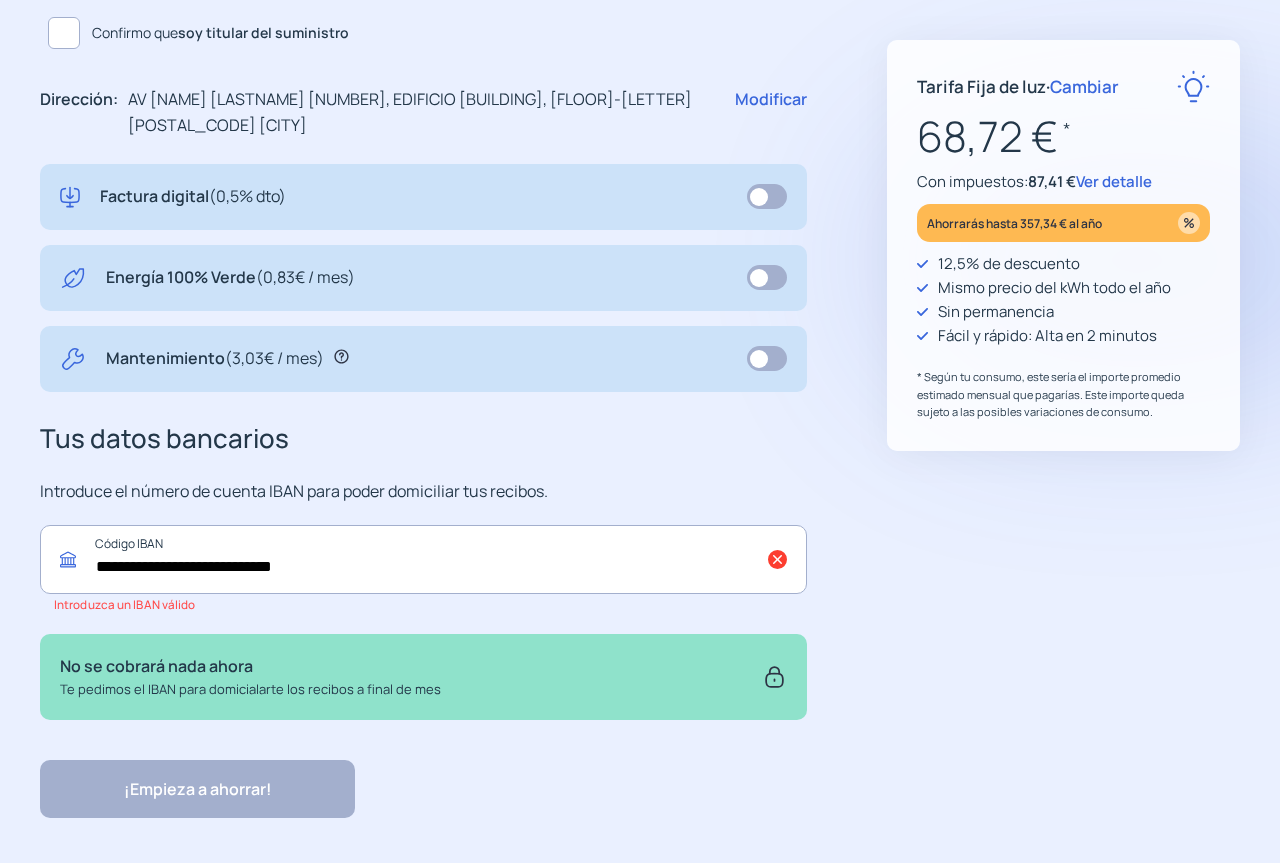 click on "**********" 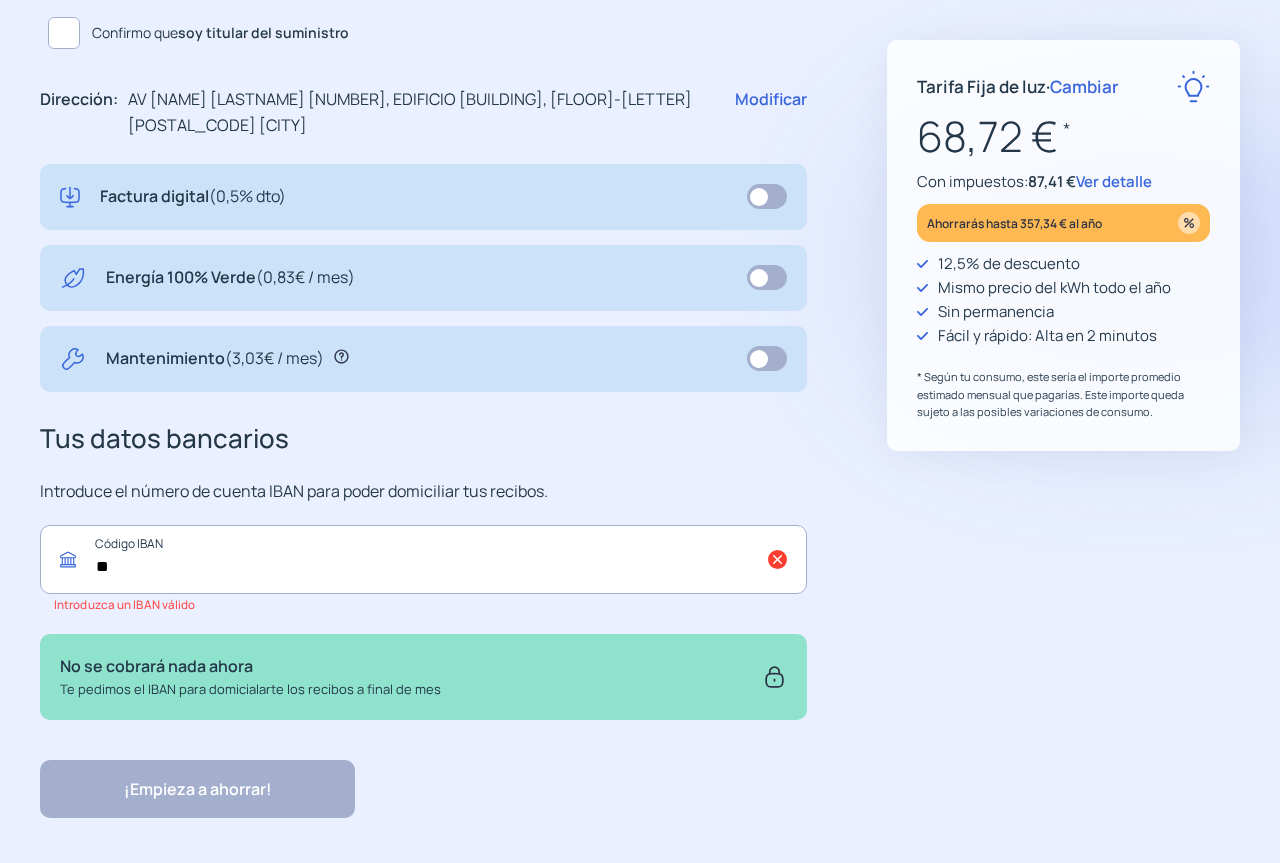type on "*" 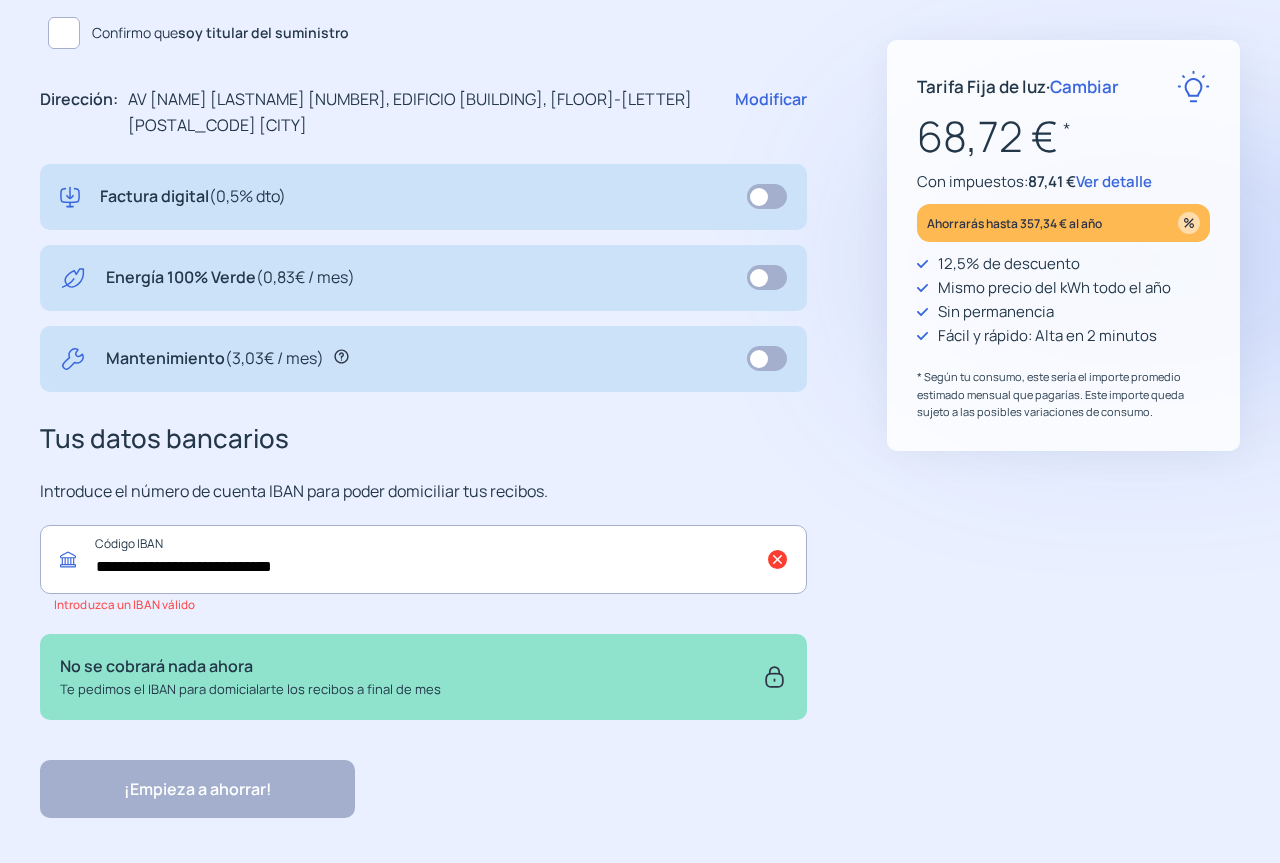 type on "**********" 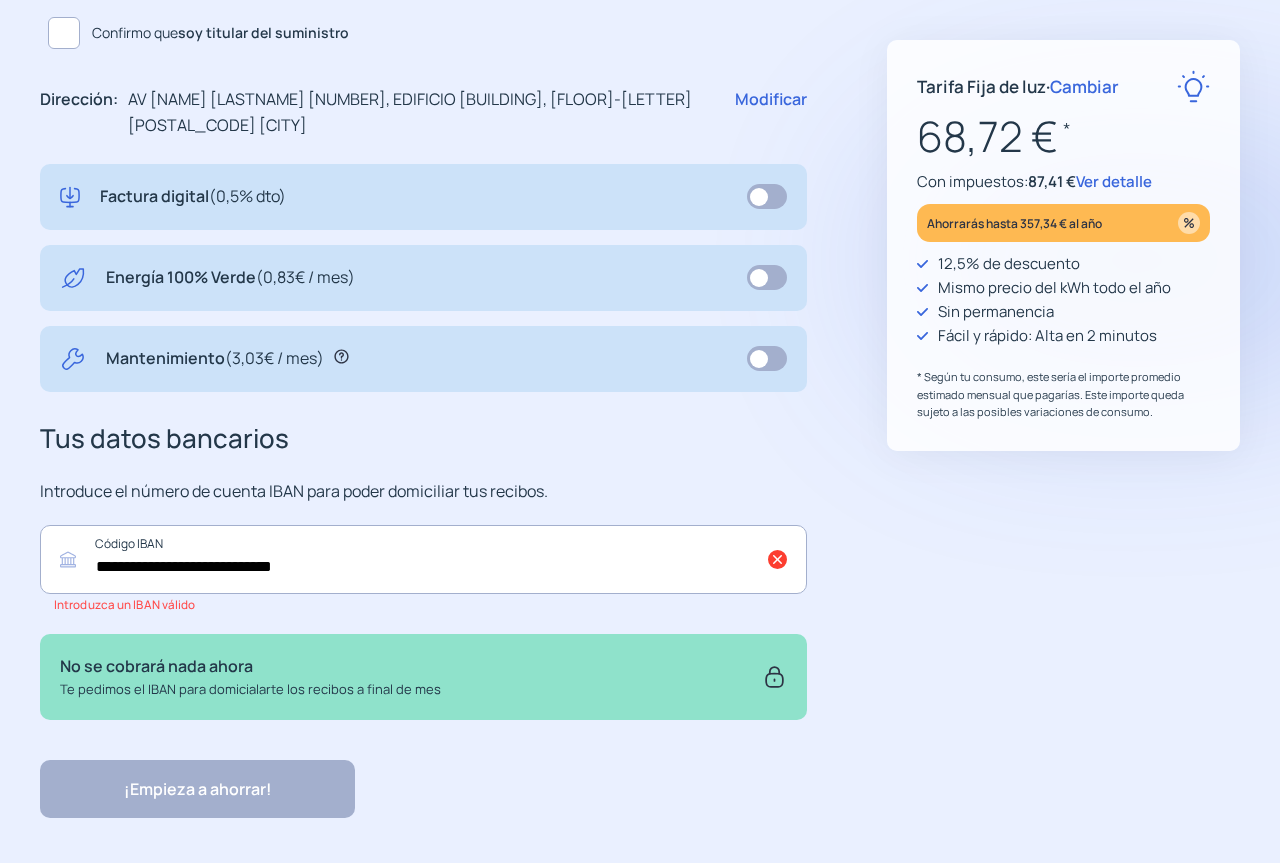 click on "**********" 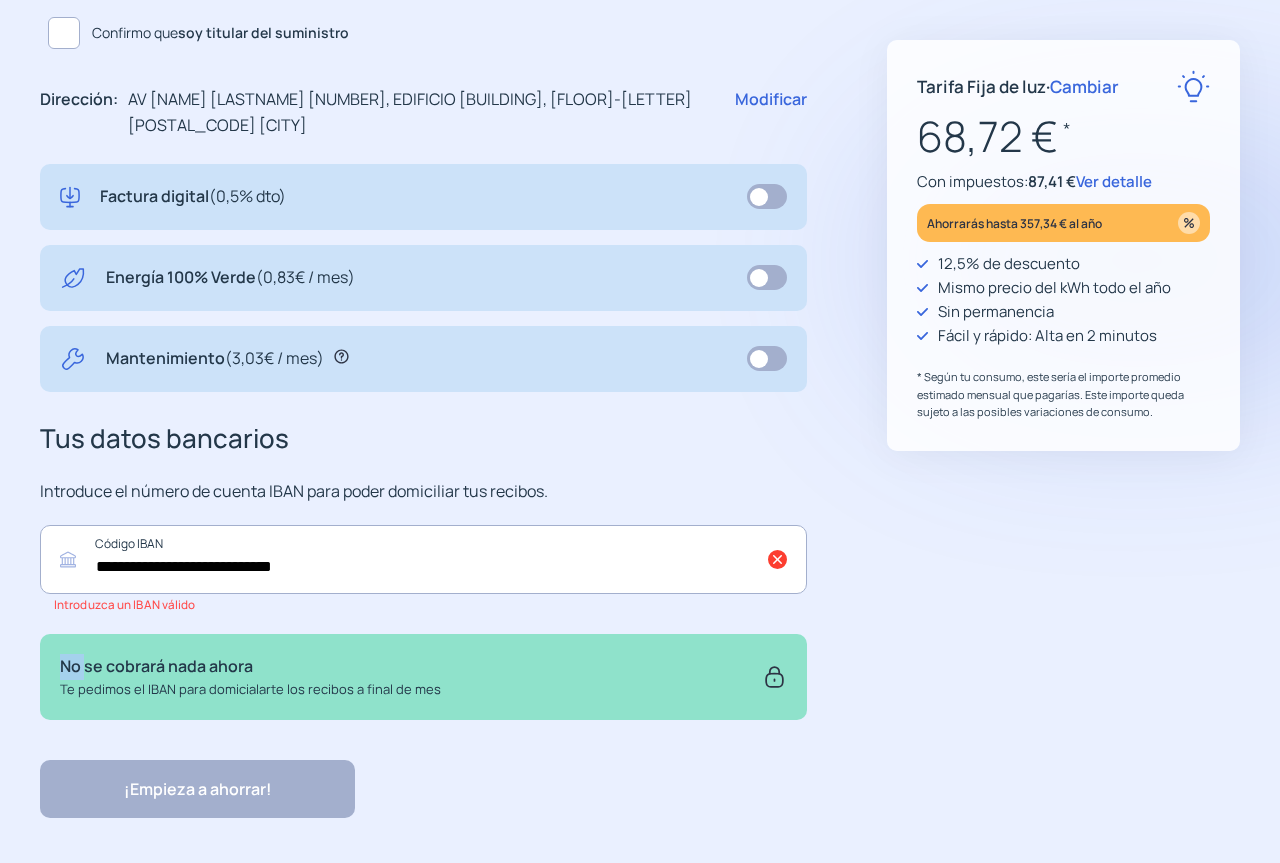 click on "**********" 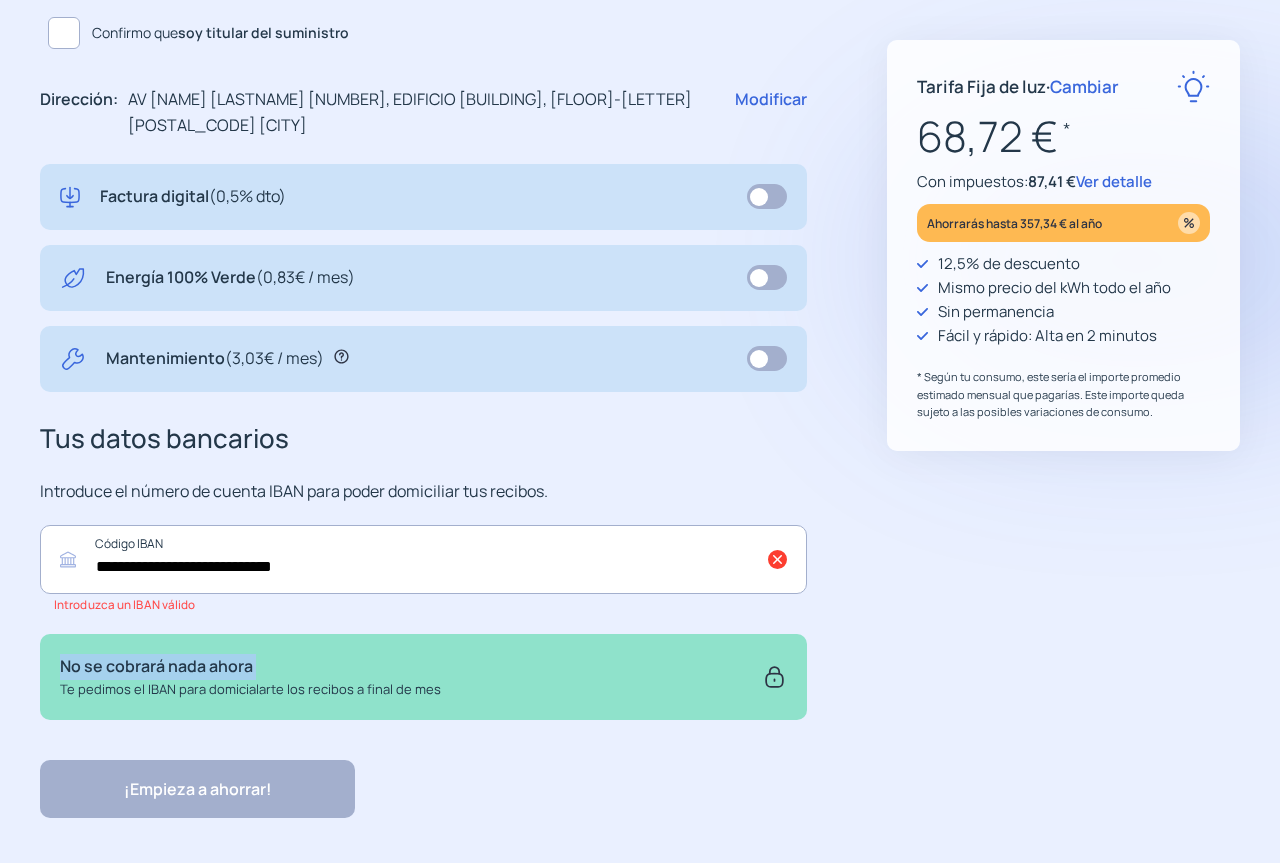 click on "**********" 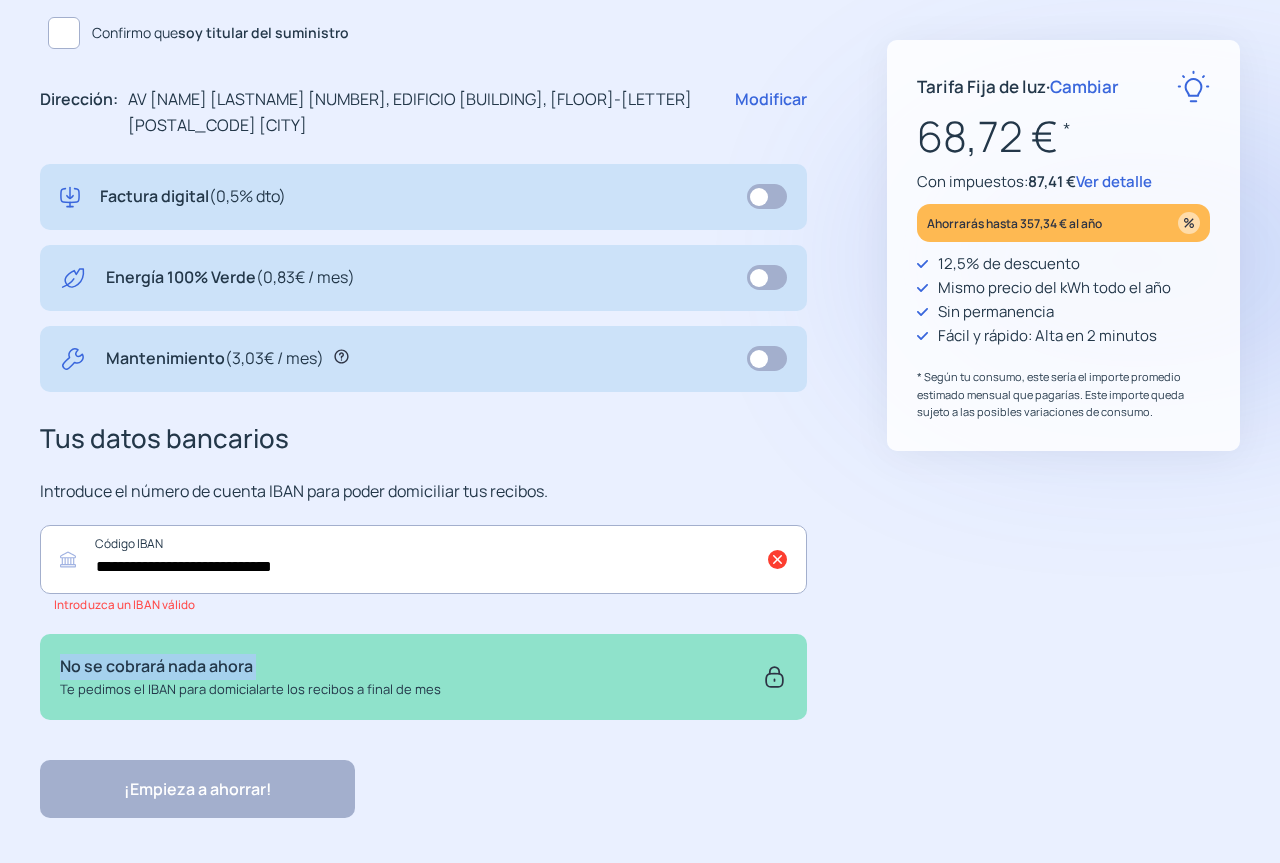 scroll, scrollTop: 14, scrollLeft: 0, axis: vertical 